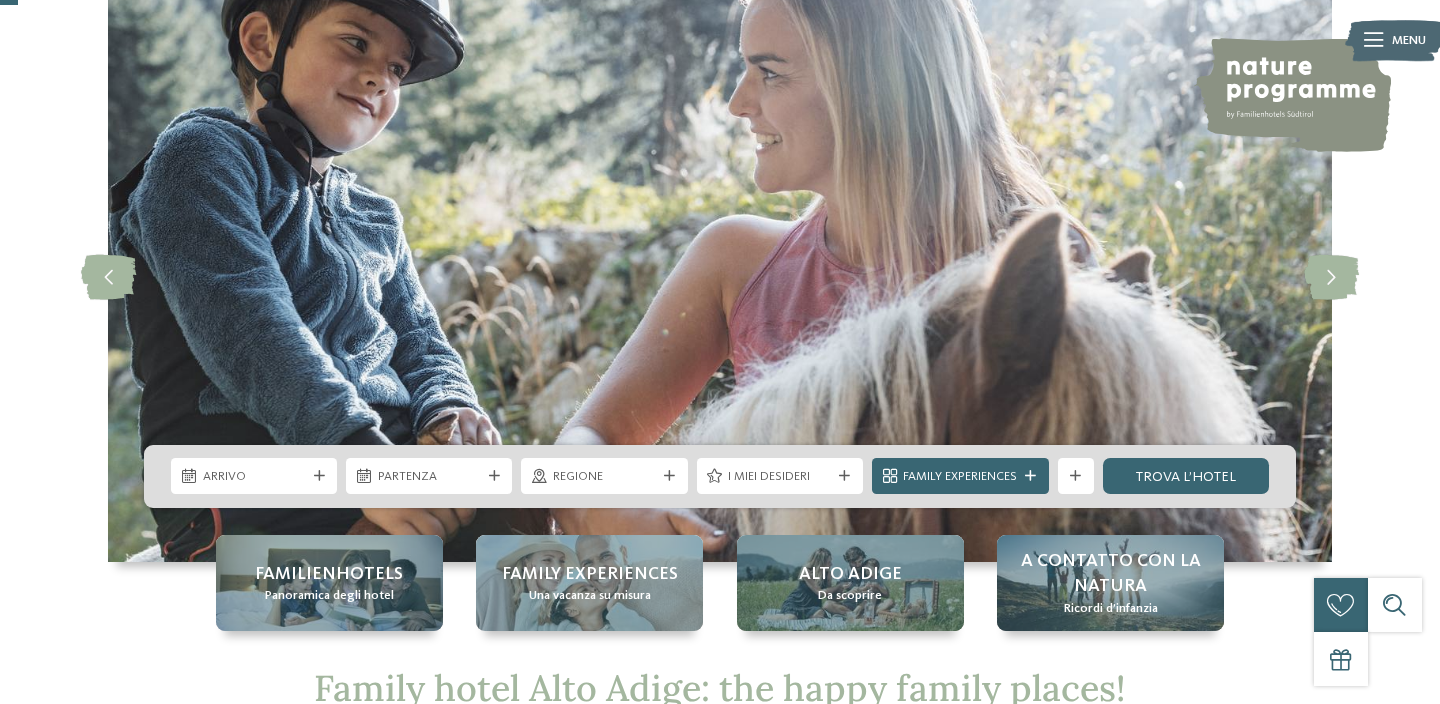 scroll, scrollTop: 97, scrollLeft: 0, axis: vertical 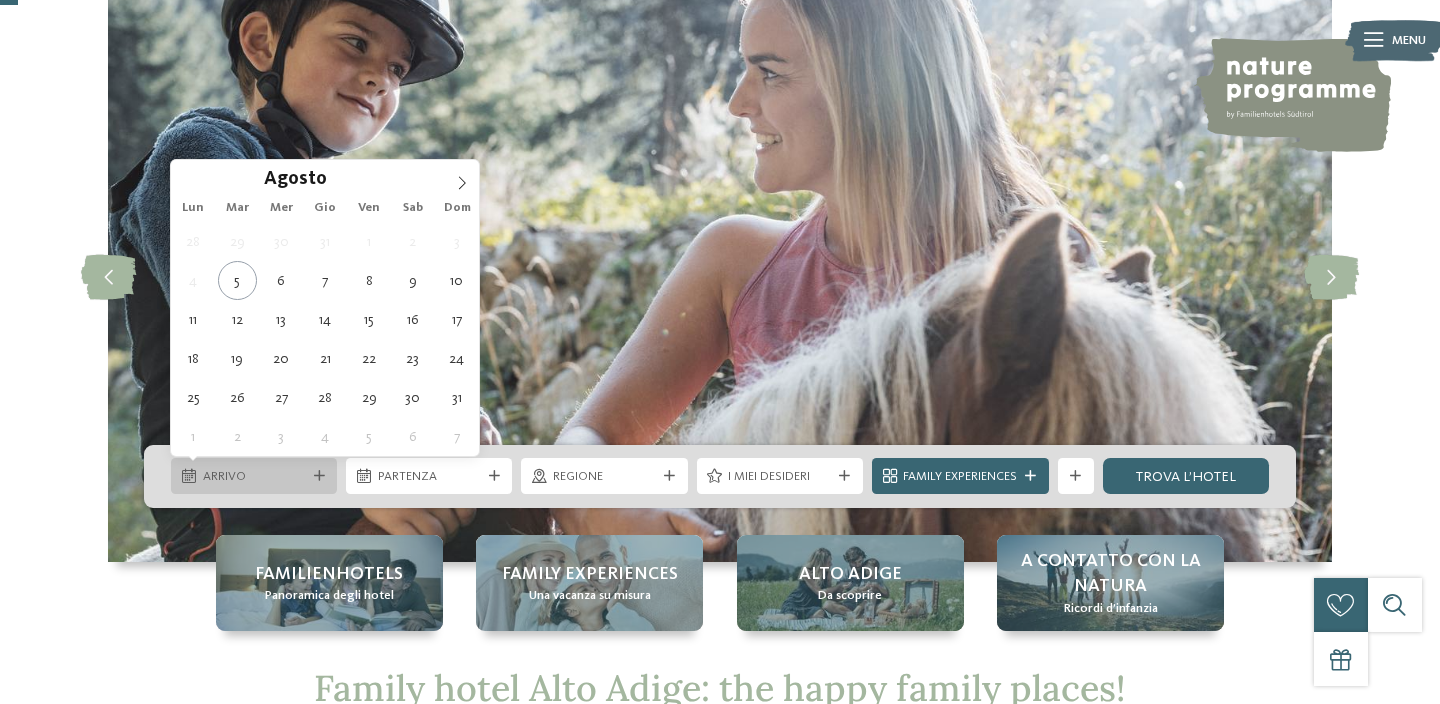 click at bounding box center [319, 476] 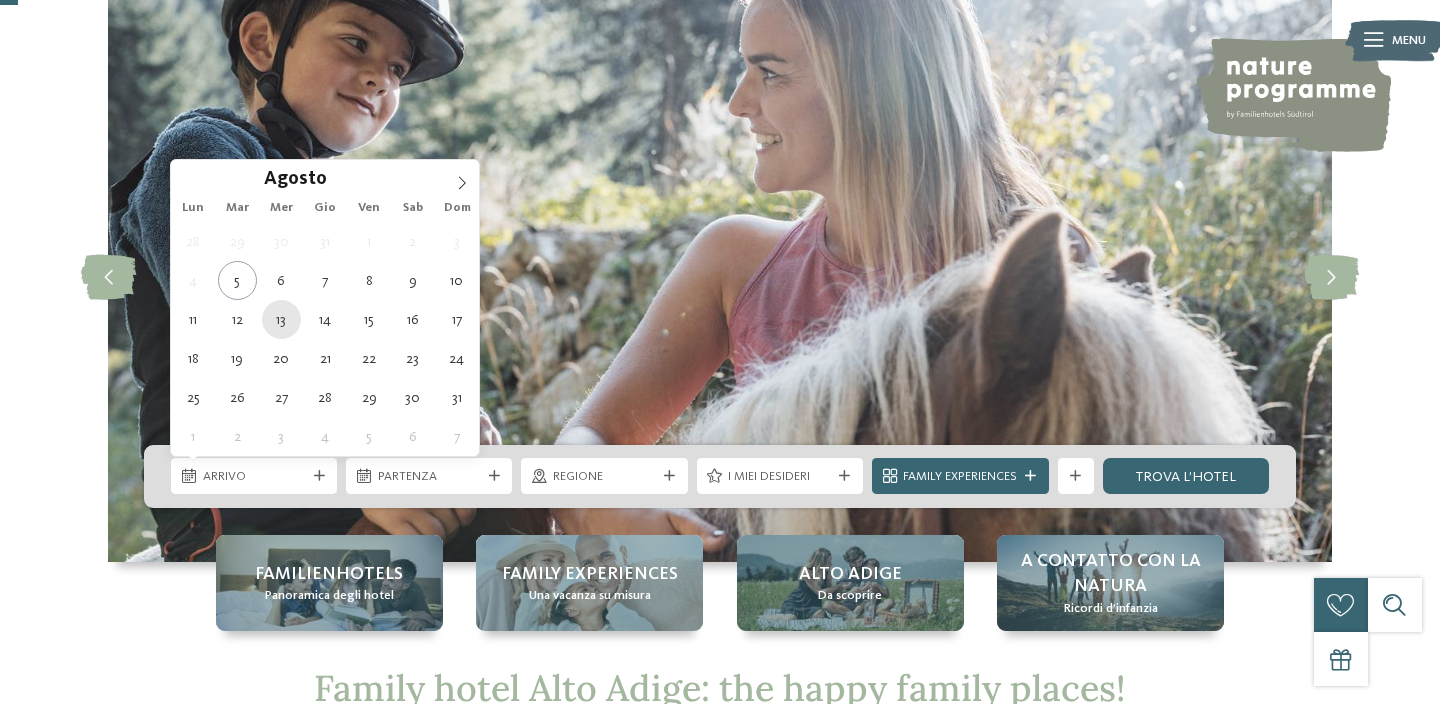 type on "[DATE]" 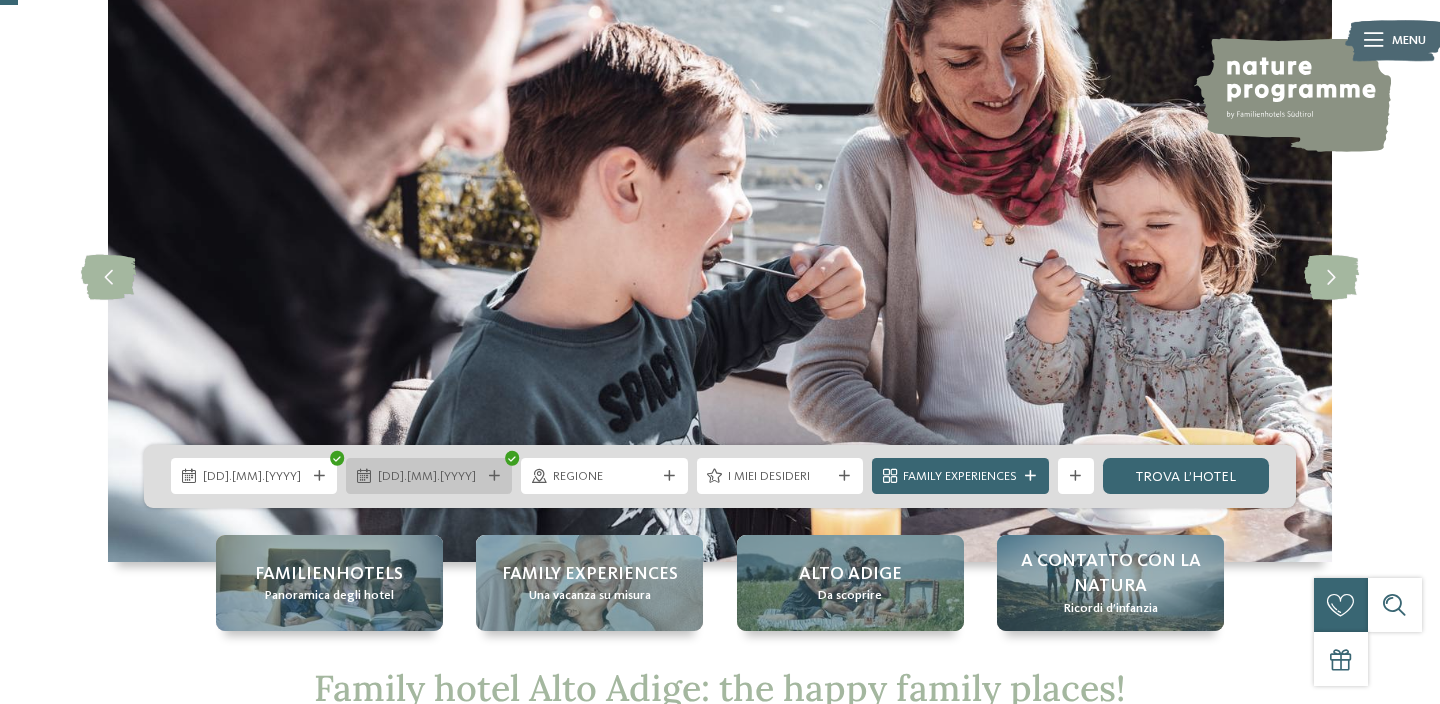 click on "[DATE]" at bounding box center (429, 477) 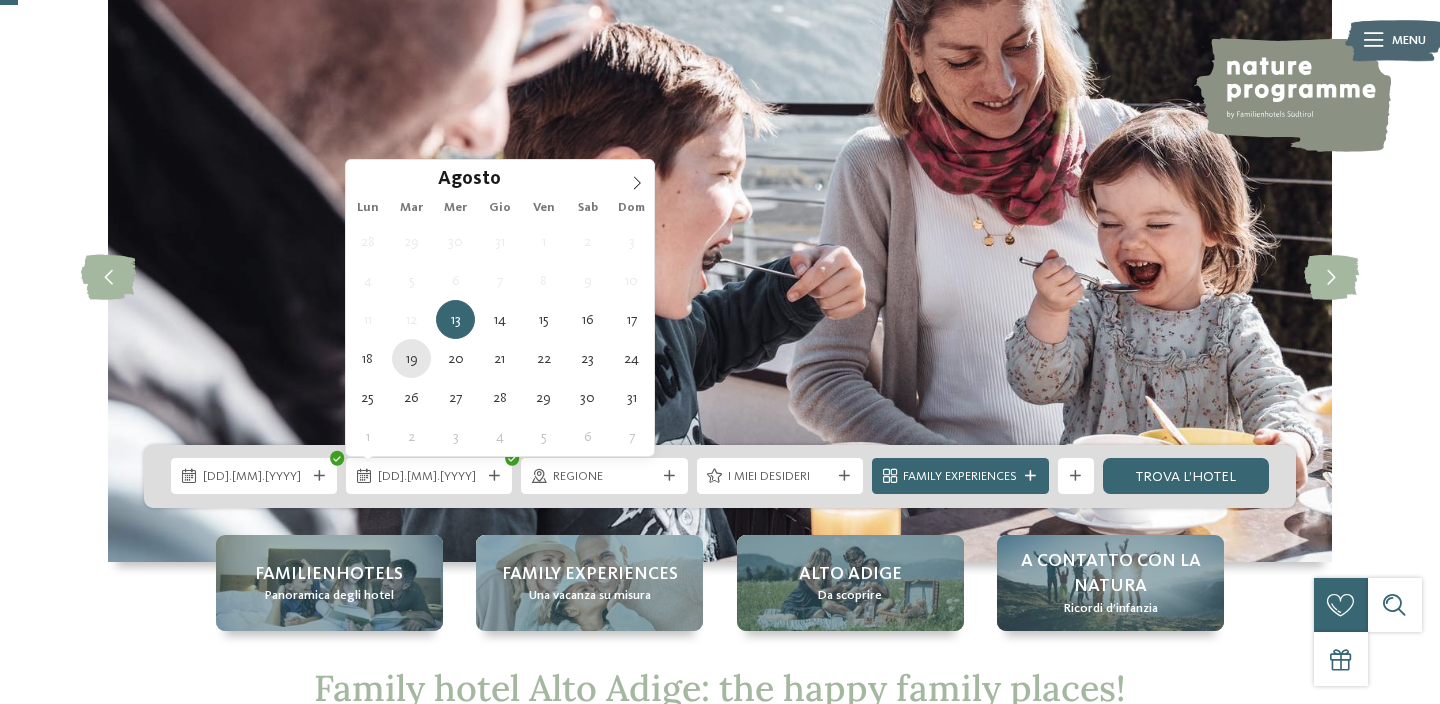 type on "19.08.2025" 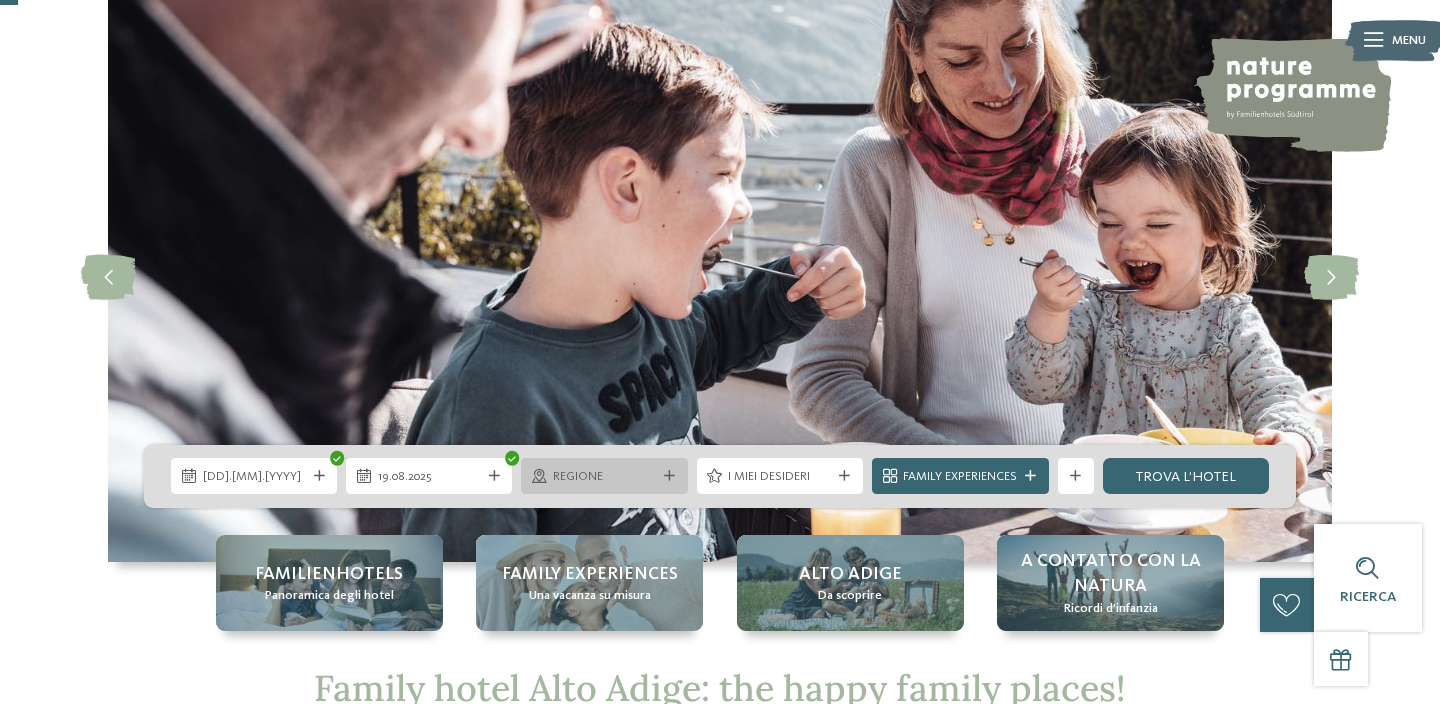 click on "Regione" at bounding box center (604, 477) 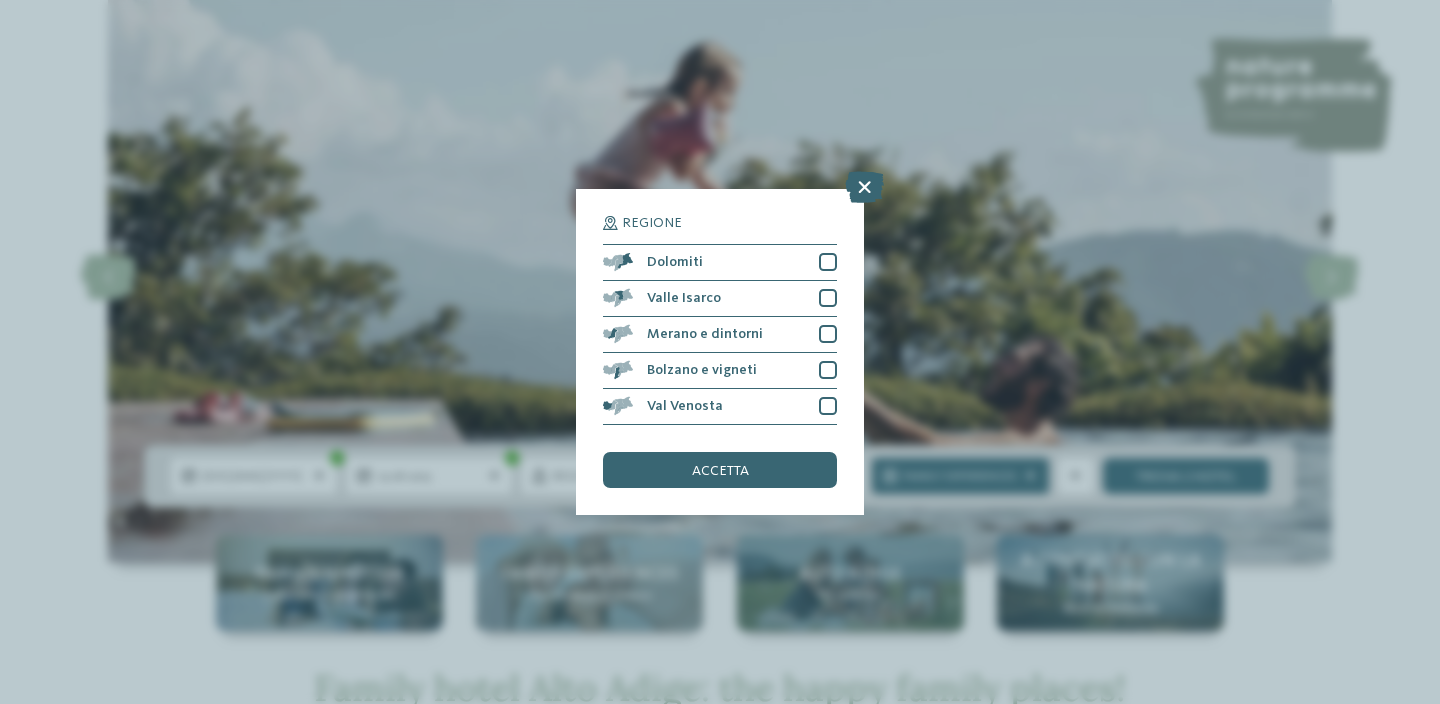 click on "Regione
Dolomiti" at bounding box center (720, 352) 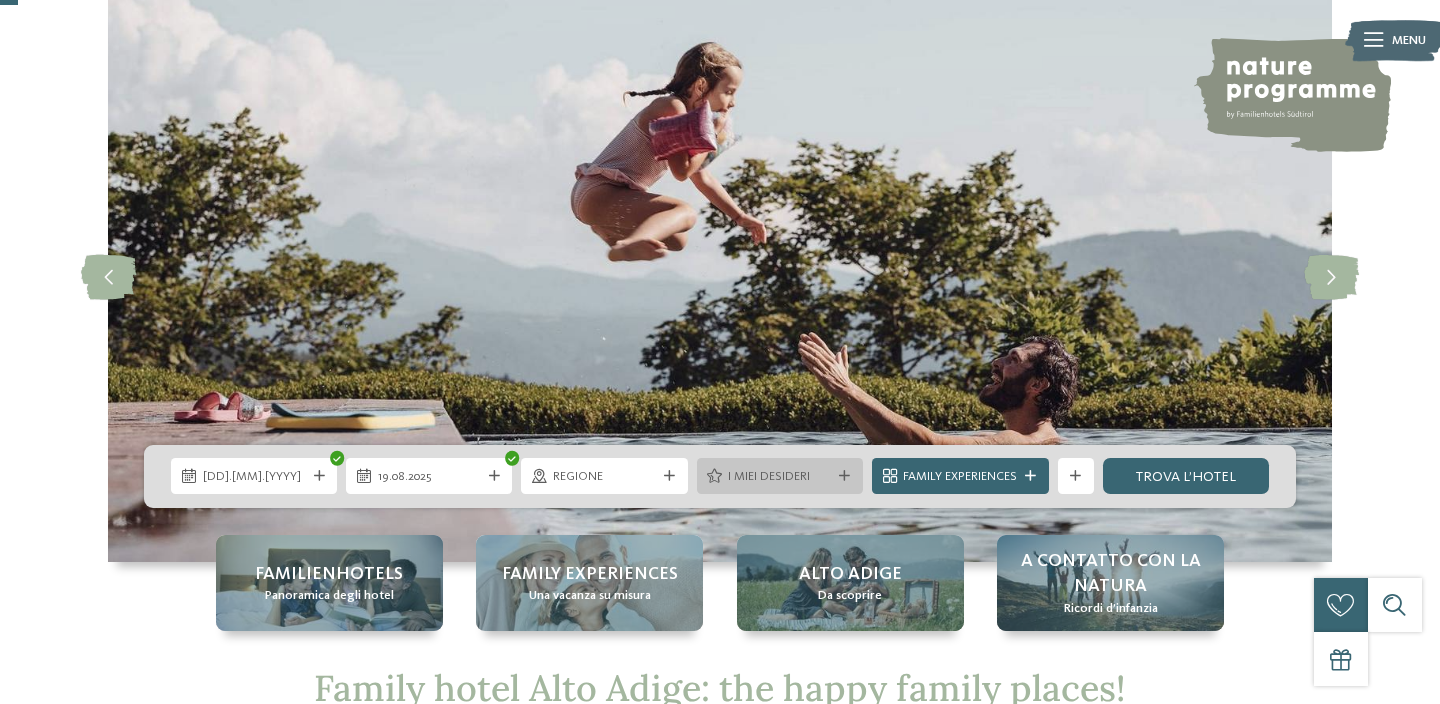 click on "I miei desideri" at bounding box center (779, 477) 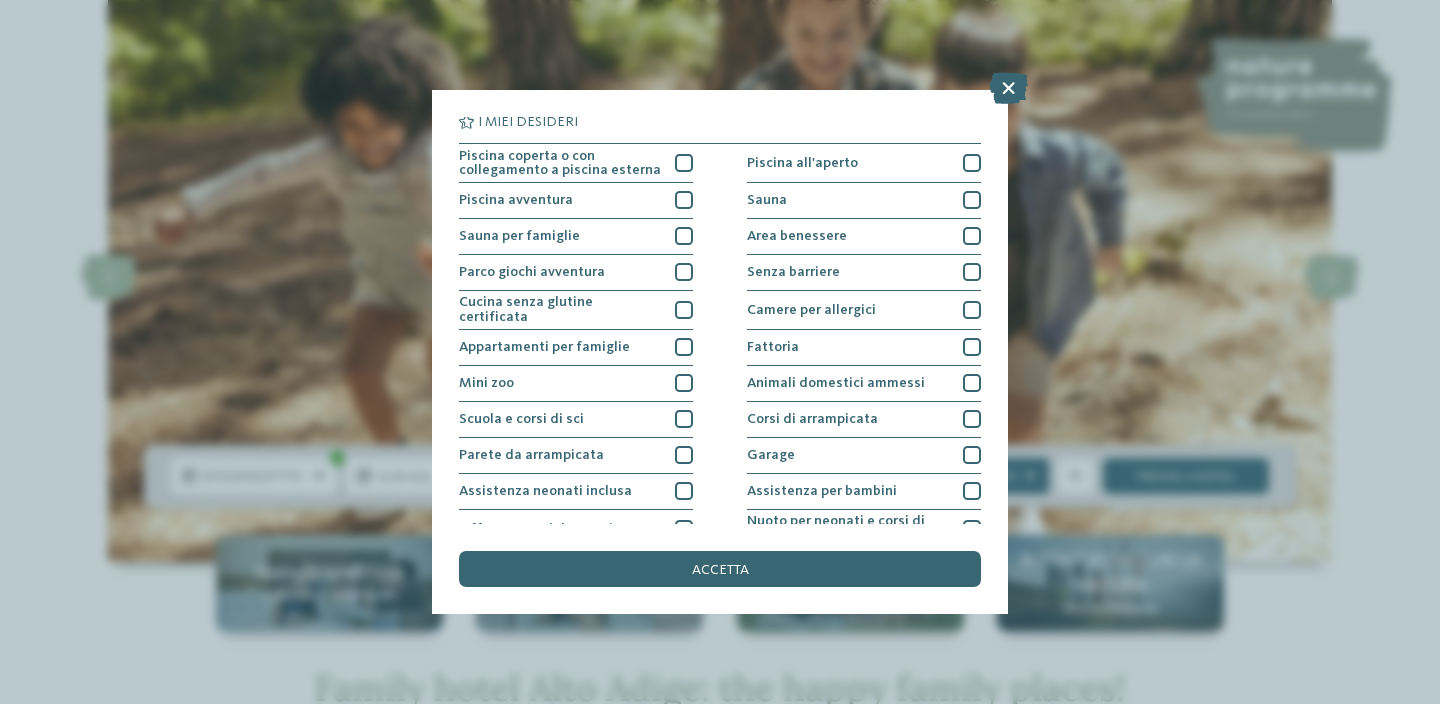 scroll, scrollTop: 0, scrollLeft: 0, axis: both 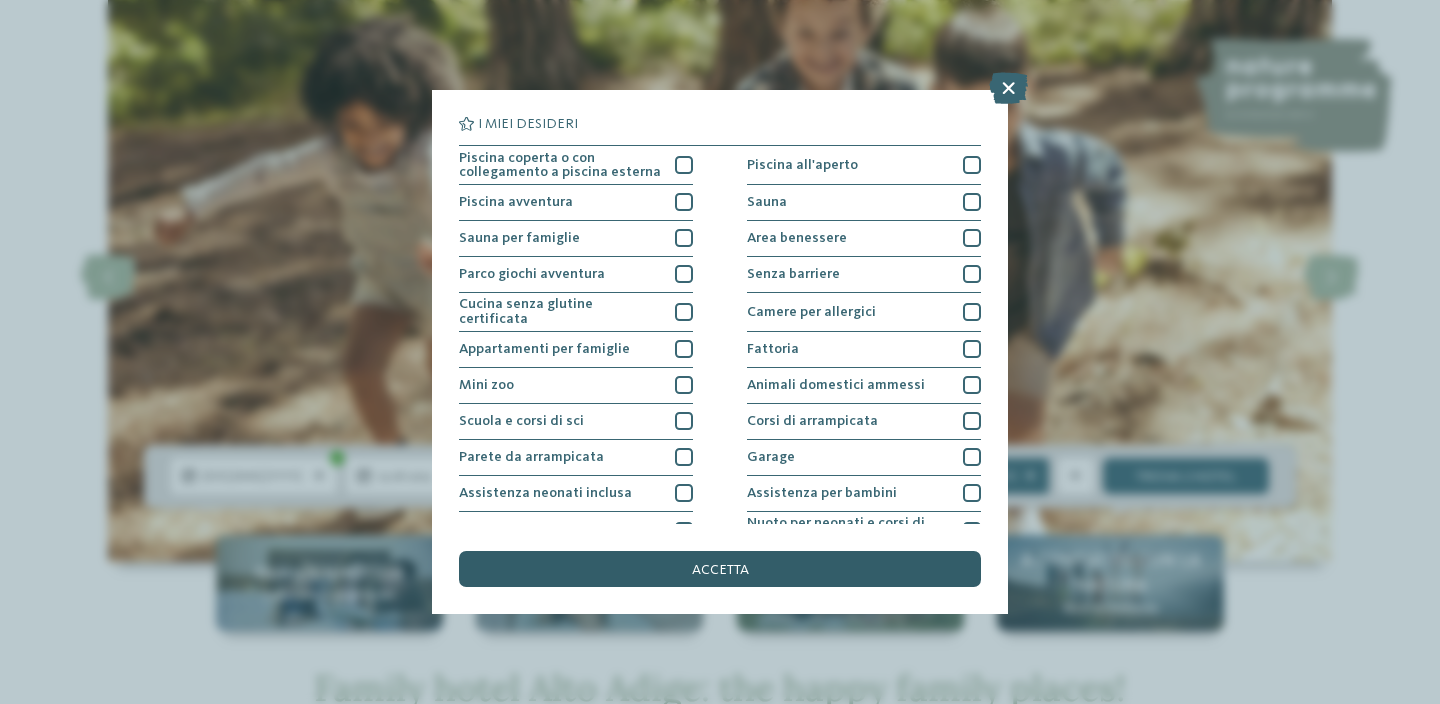 click on "accetta" at bounding box center [720, 570] 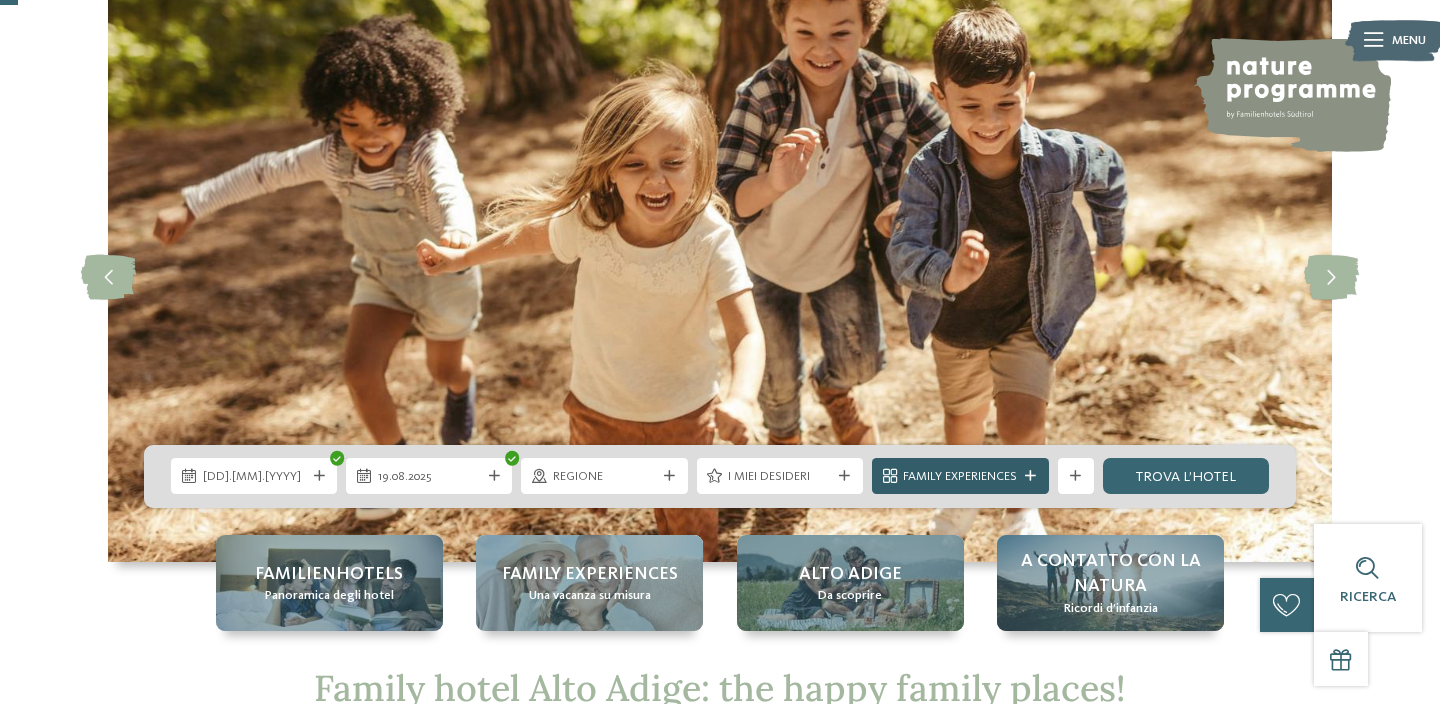 click on "Family Experiences" at bounding box center (960, 477) 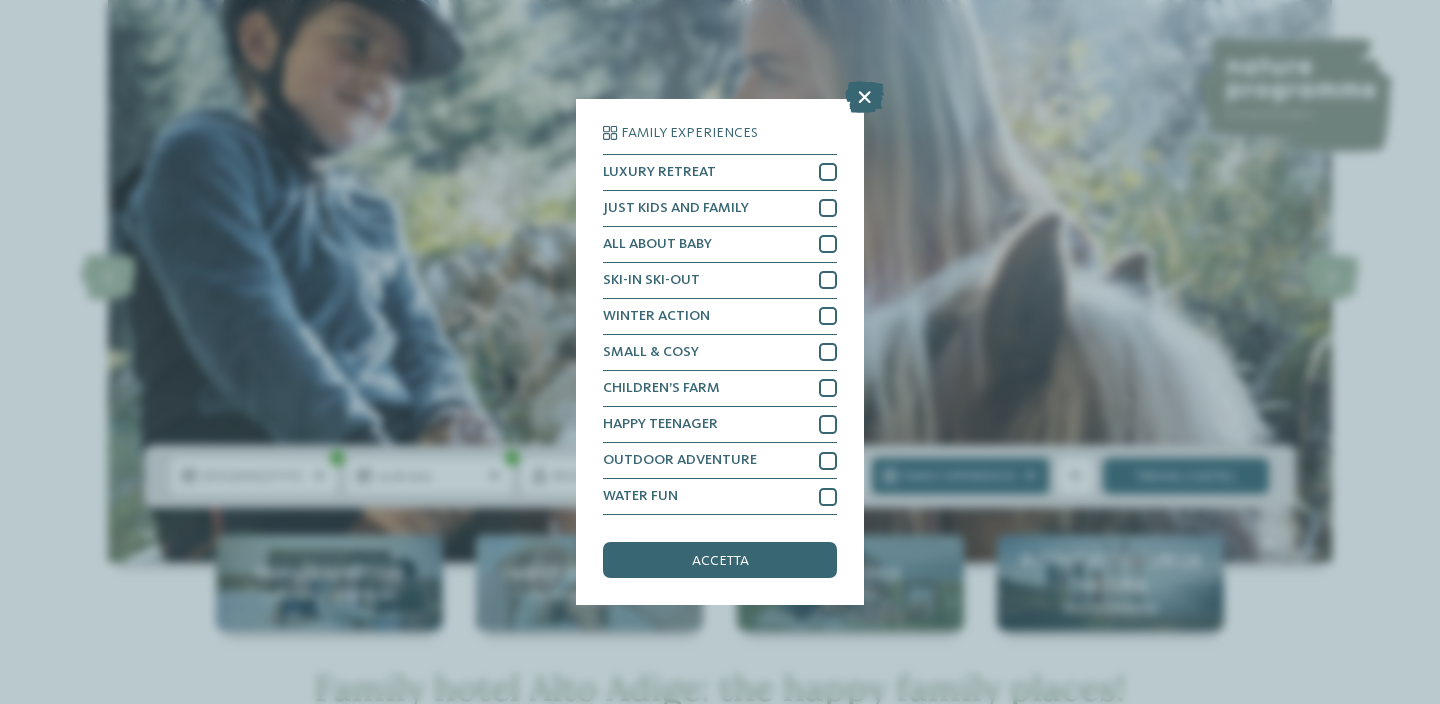 click on "Family Experiences
LUXURY RETREAT
JUST KIDS AND FAMILY" at bounding box center [720, 352] 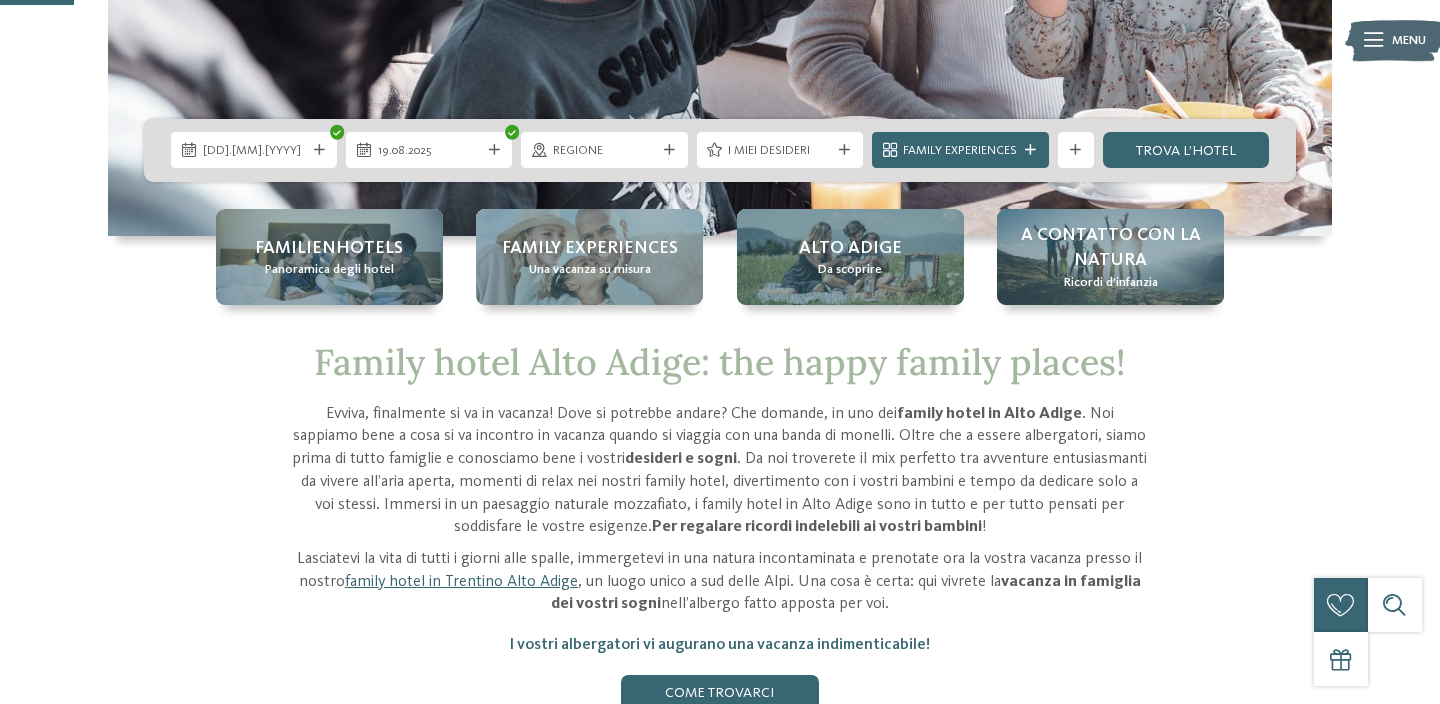 scroll, scrollTop: 418, scrollLeft: 0, axis: vertical 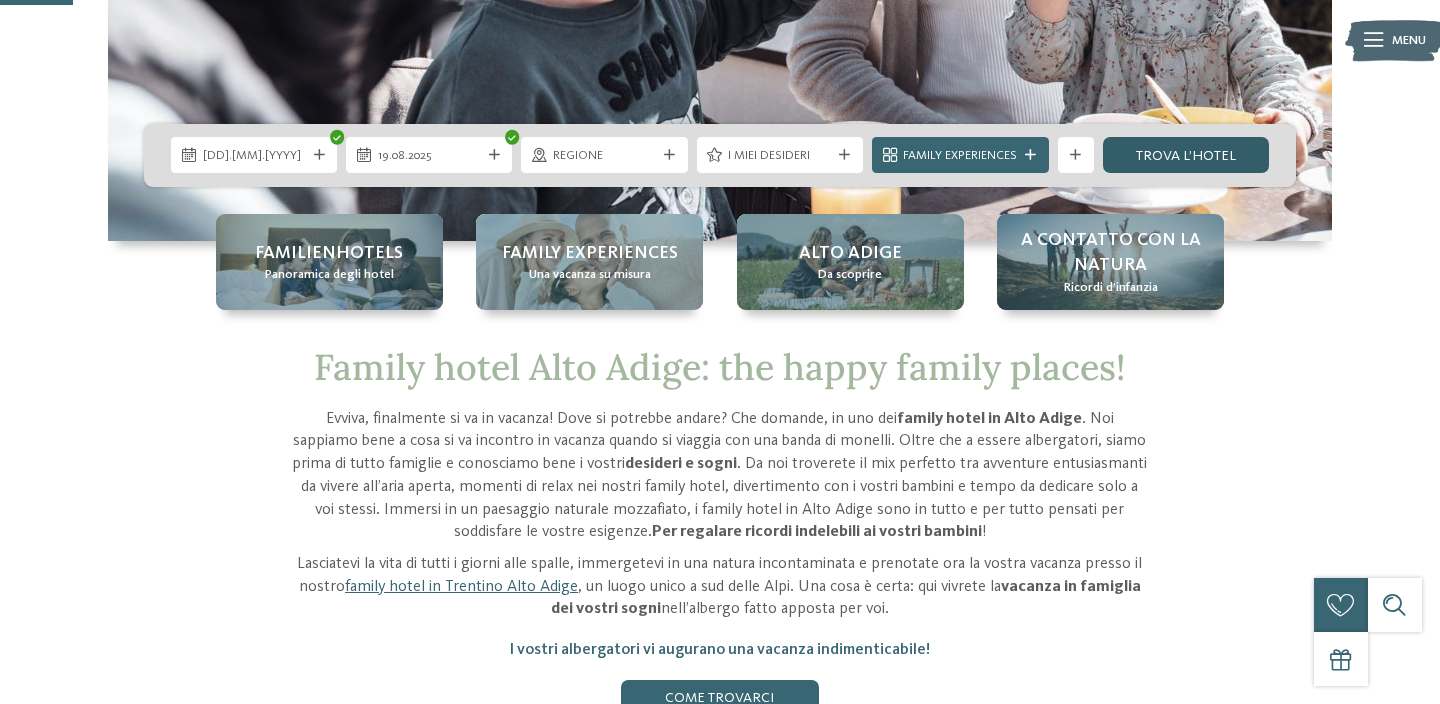 click on "trova l’hotel" at bounding box center [1186, 155] 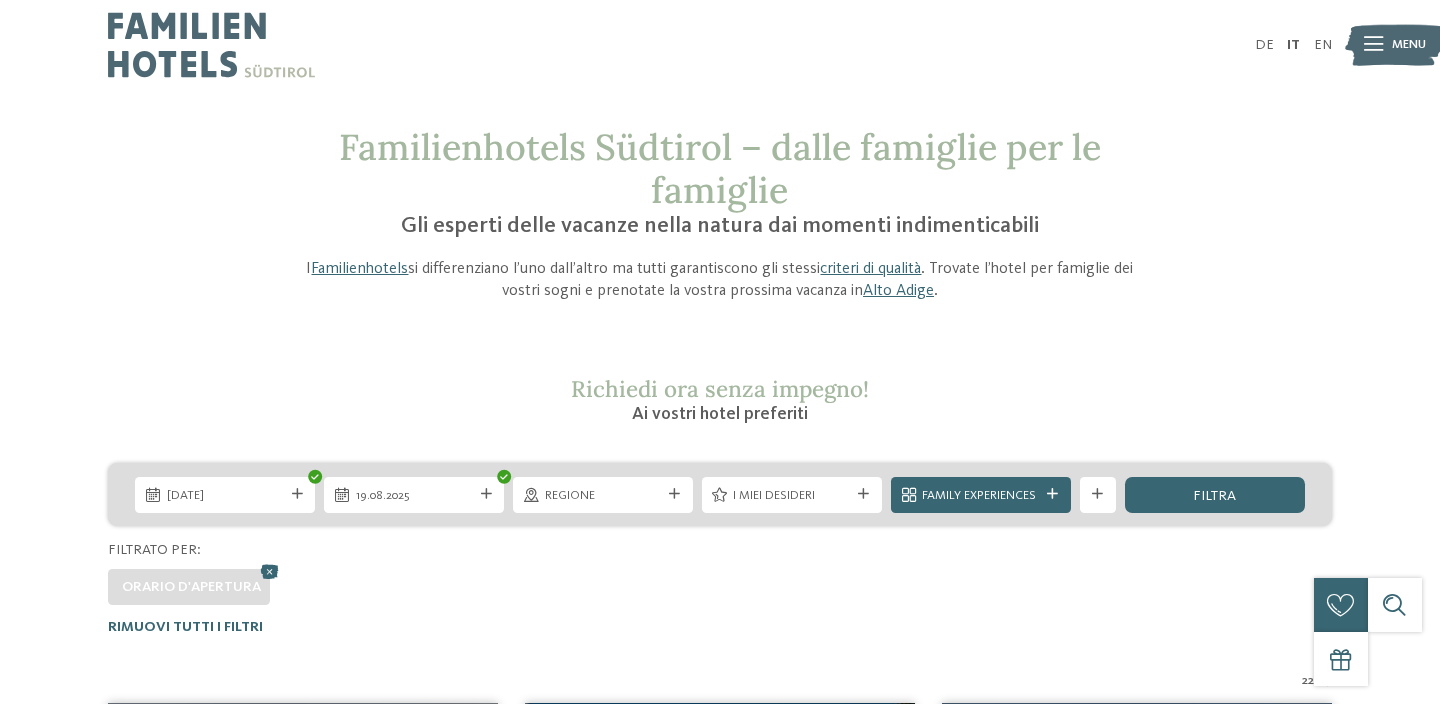 scroll, scrollTop: 579, scrollLeft: 0, axis: vertical 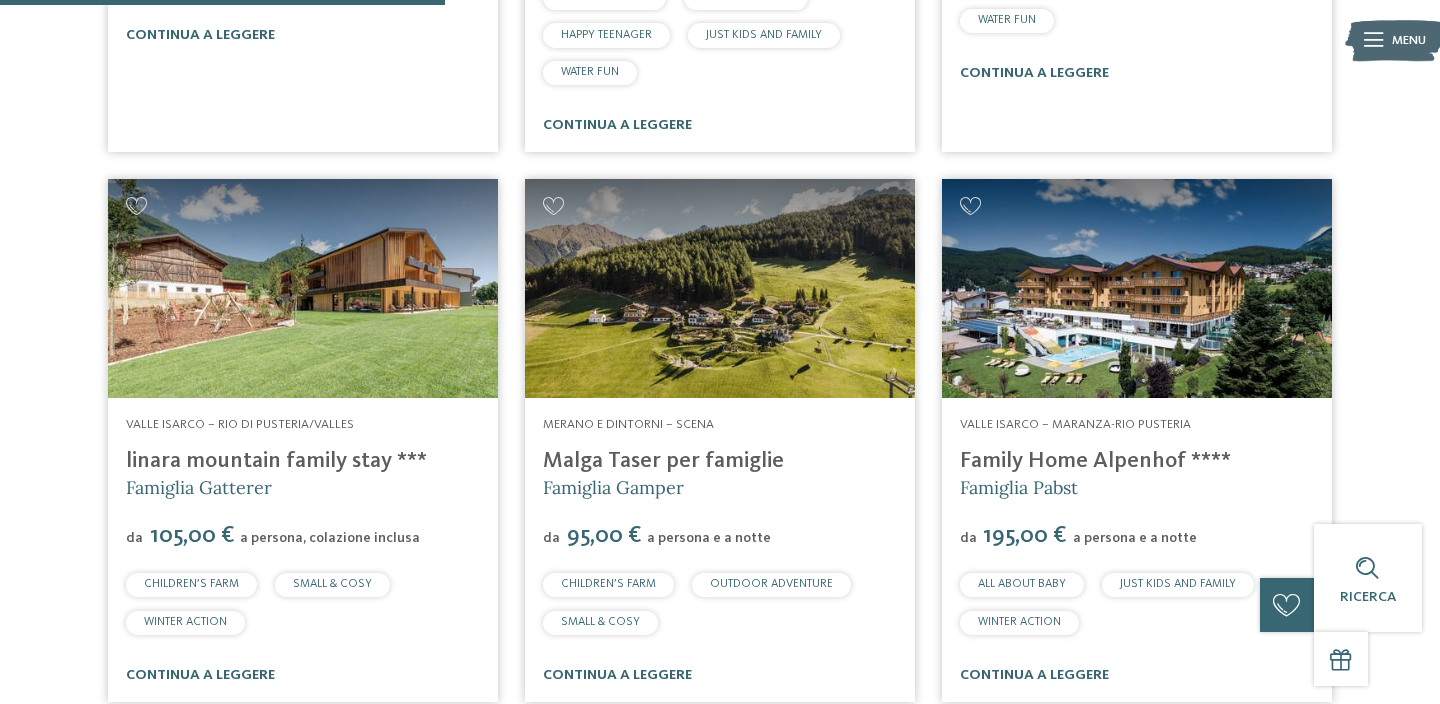 click at bounding box center (720, 288) 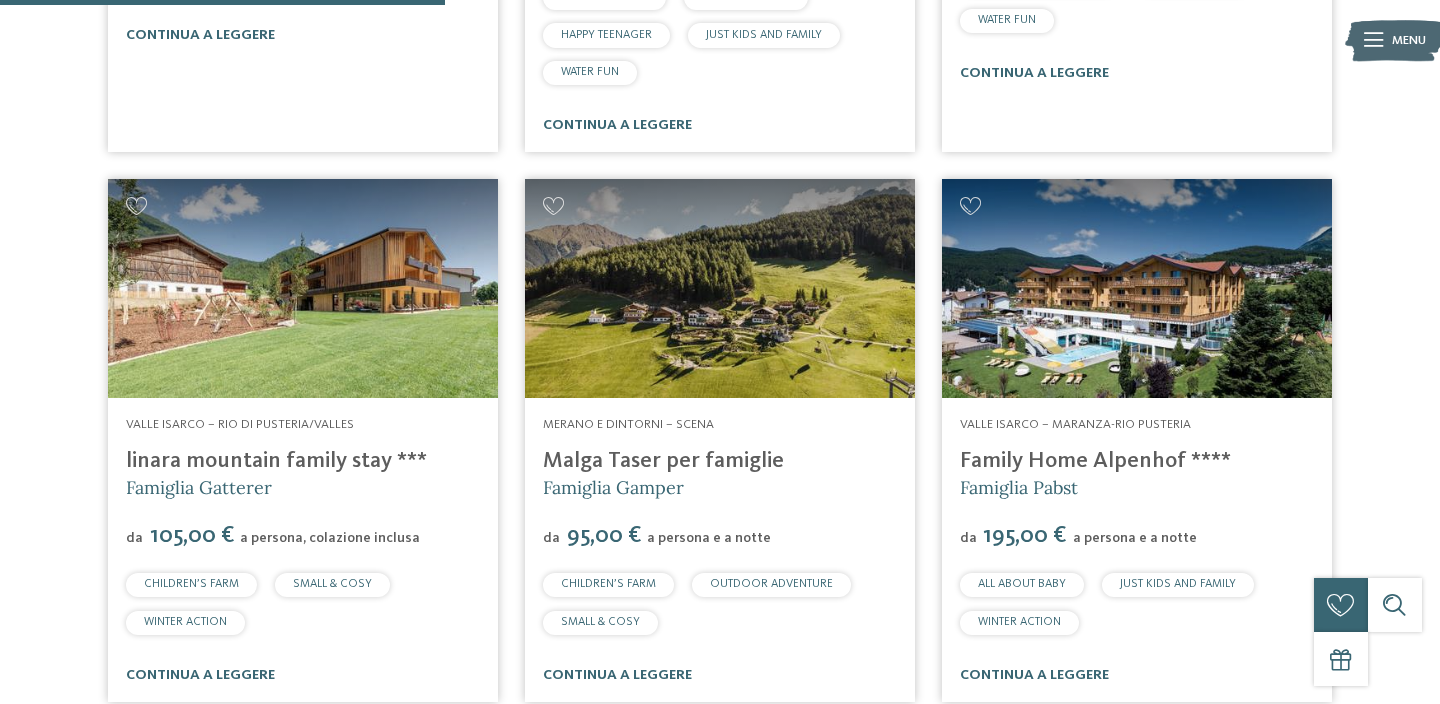 click at bounding box center [720, 288] 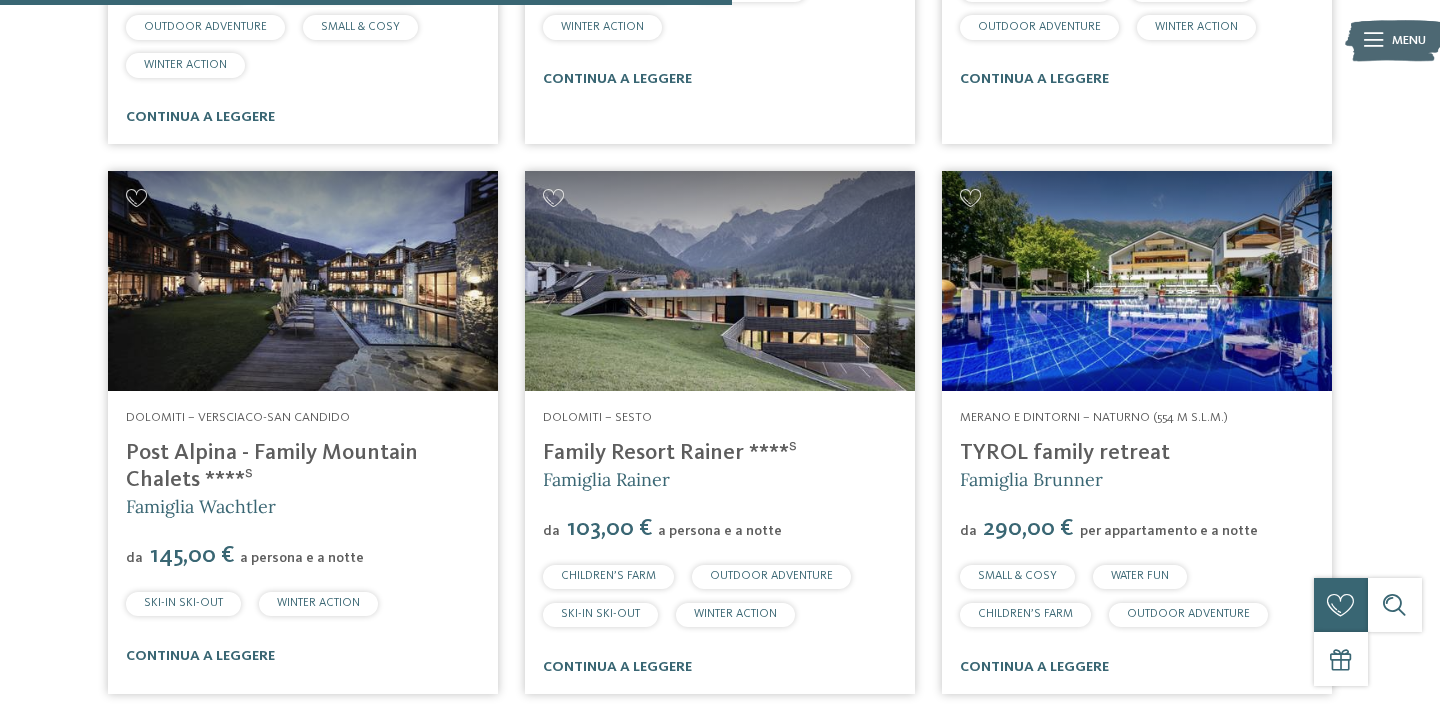 scroll, scrollTop: 2924, scrollLeft: 0, axis: vertical 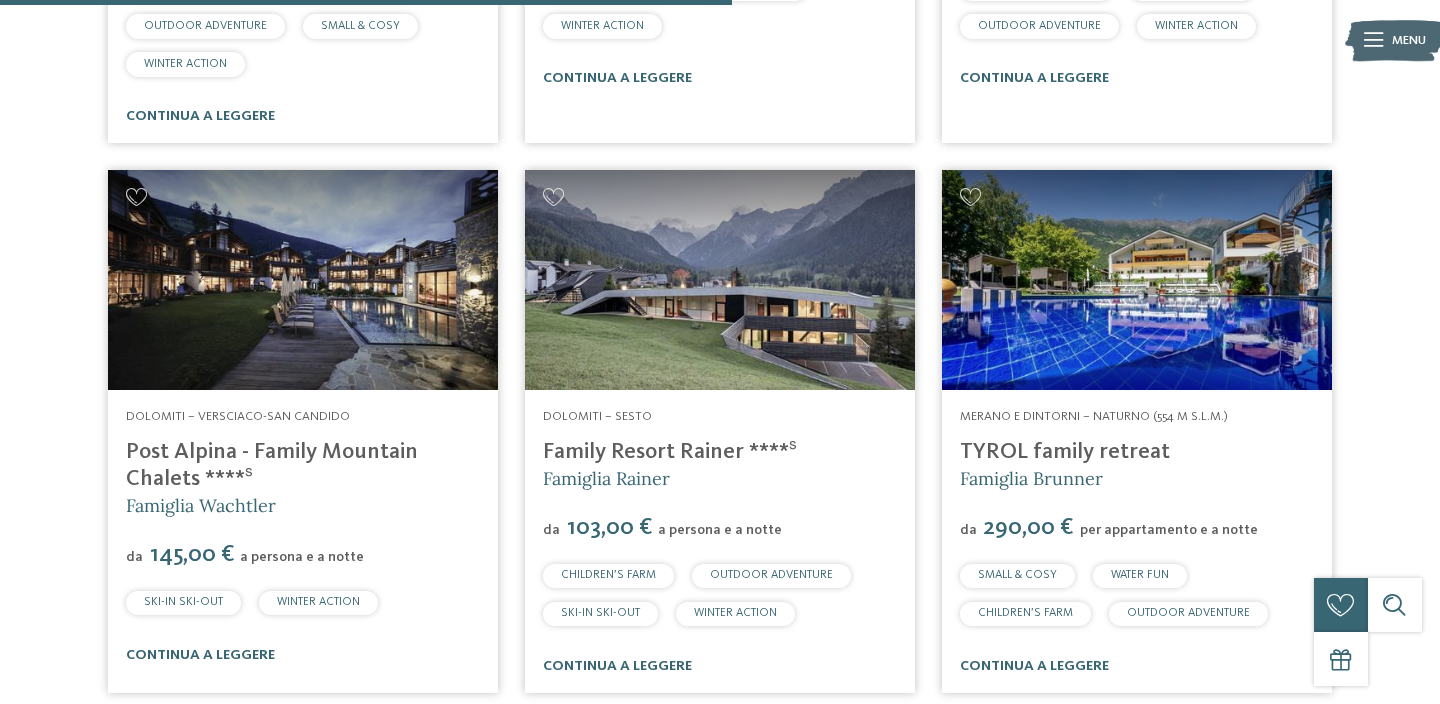 click at bounding box center (720, 279) 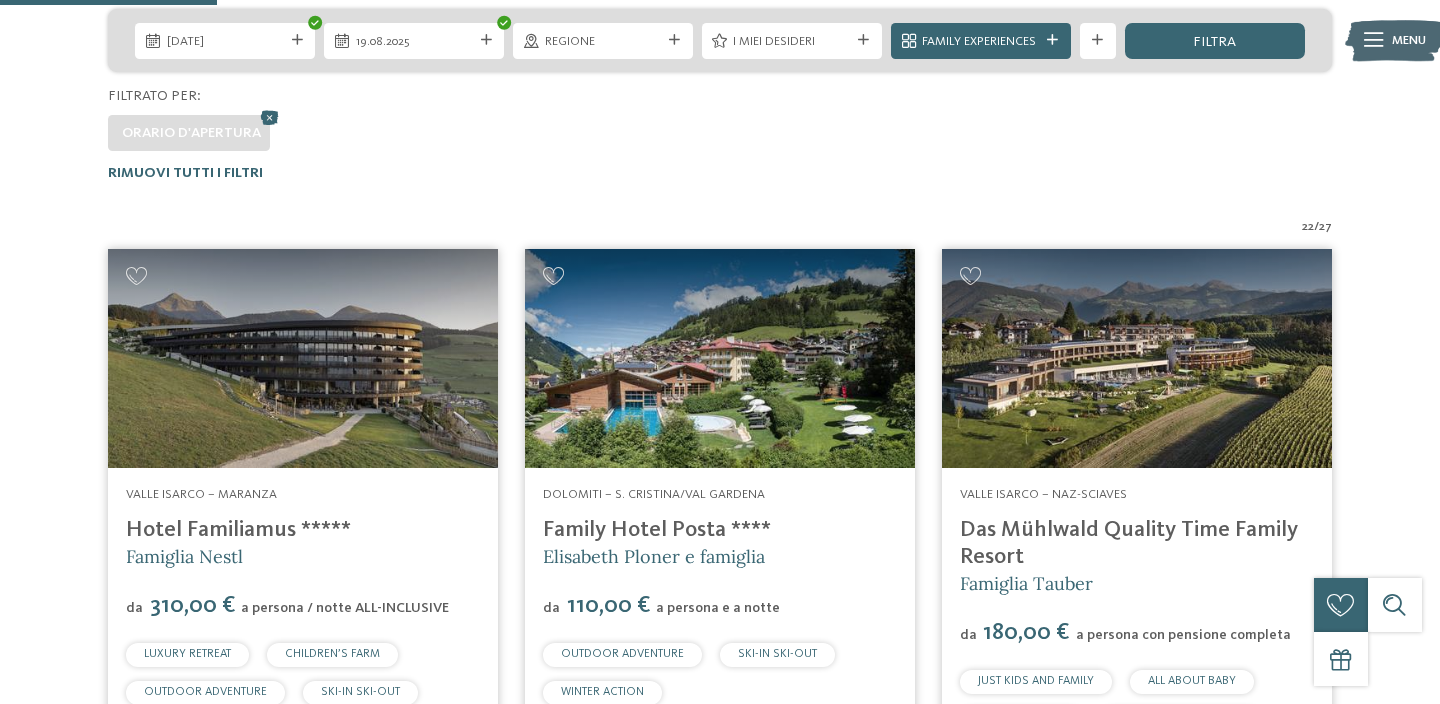 scroll, scrollTop: 0, scrollLeft: 0, axis: both 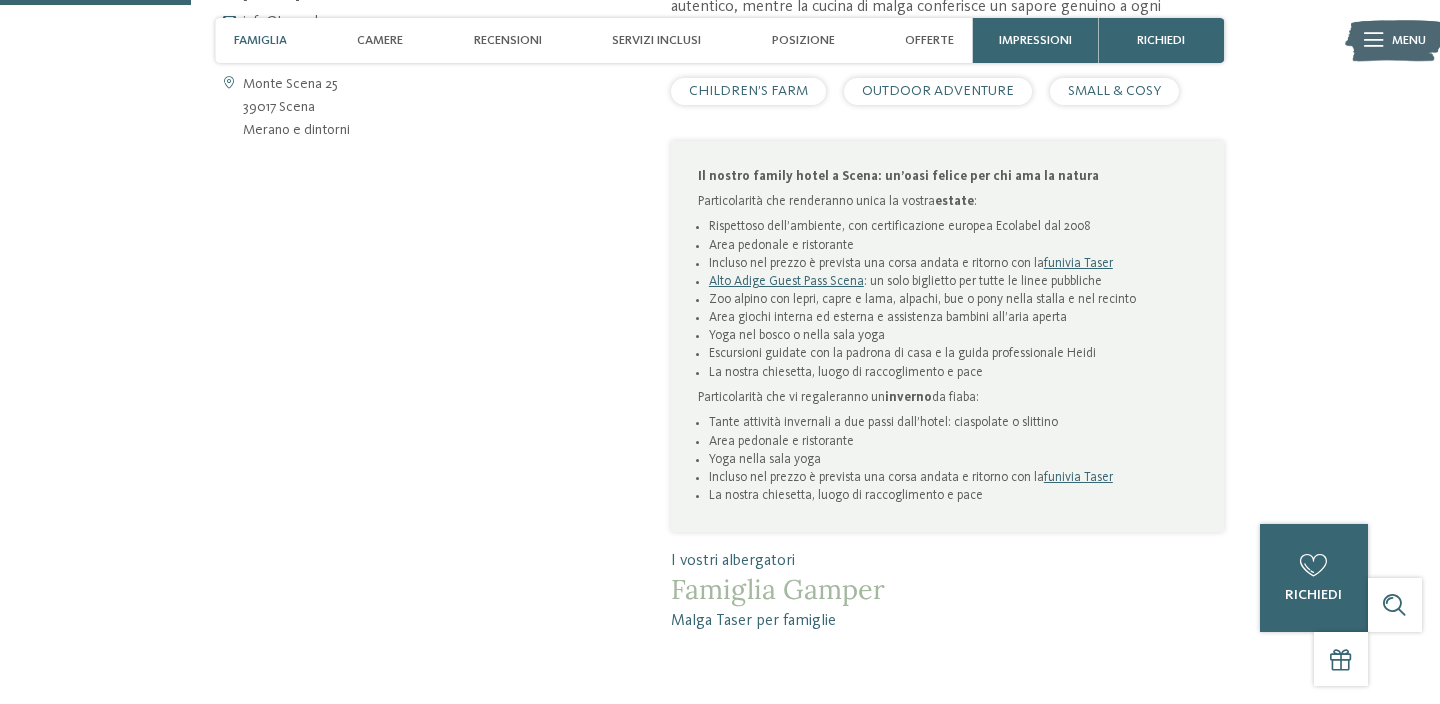 click on "Apri i dati di contatto
Monte Scena 25
39017 Scena
Merano e dintorni
+39 0473 945 615" at bounding box center [407, 137] 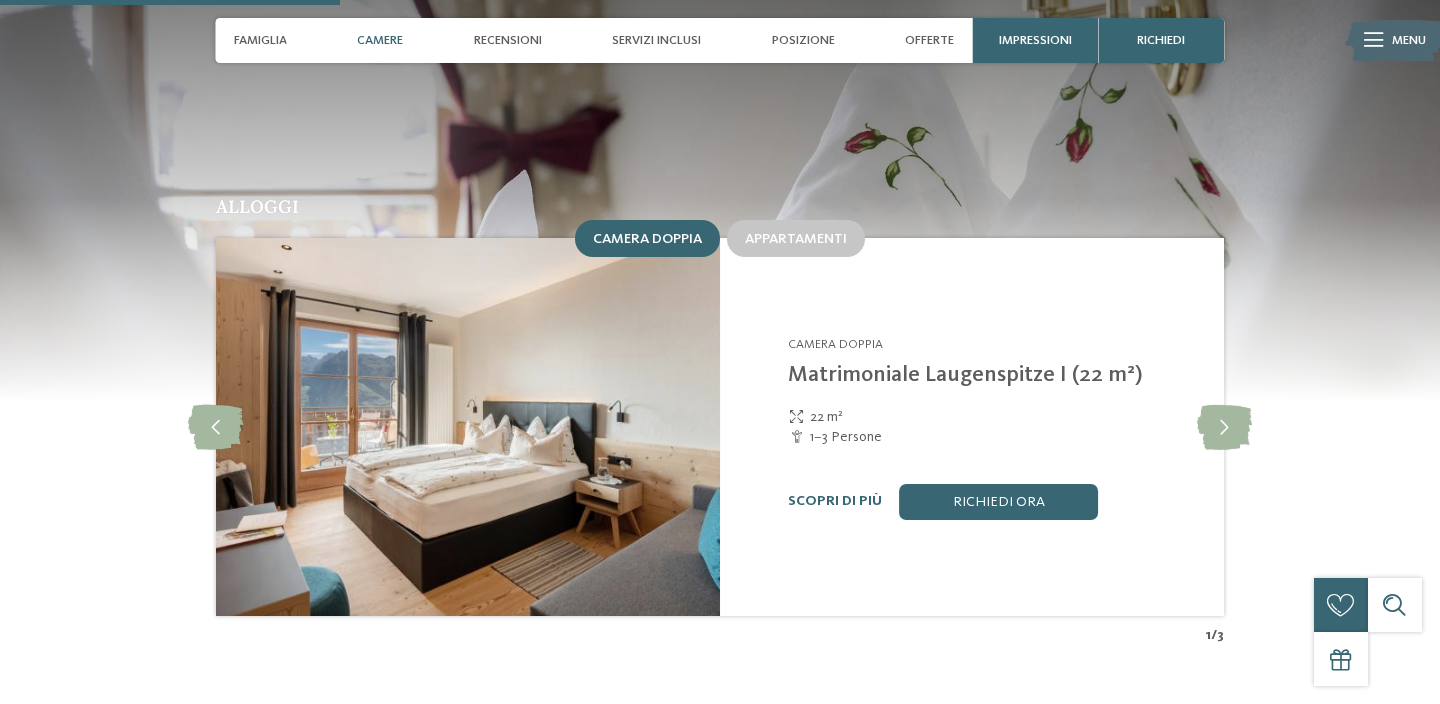 scroll, scrollTop: 1705, scrollLeft: 0, axis: vertical 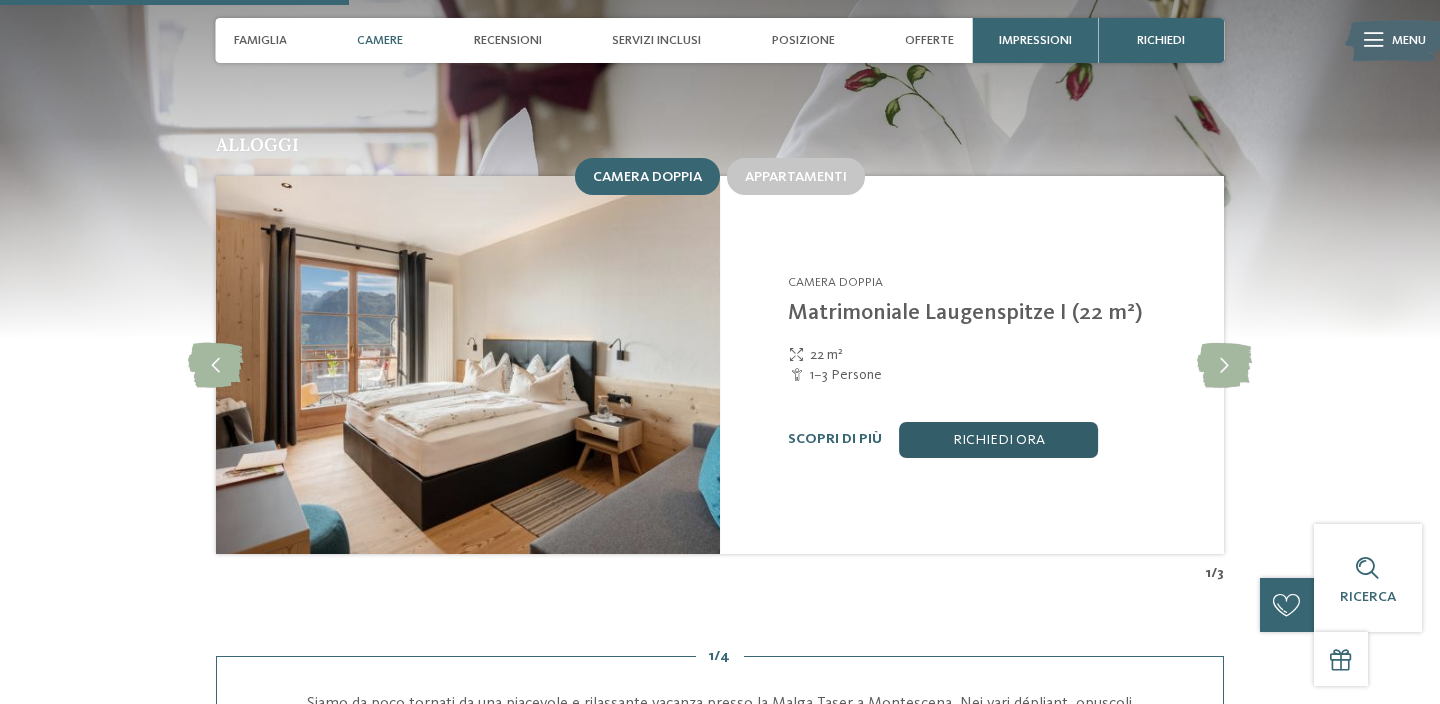 click on "Richiedi ora" at bounding box center [999, 440] 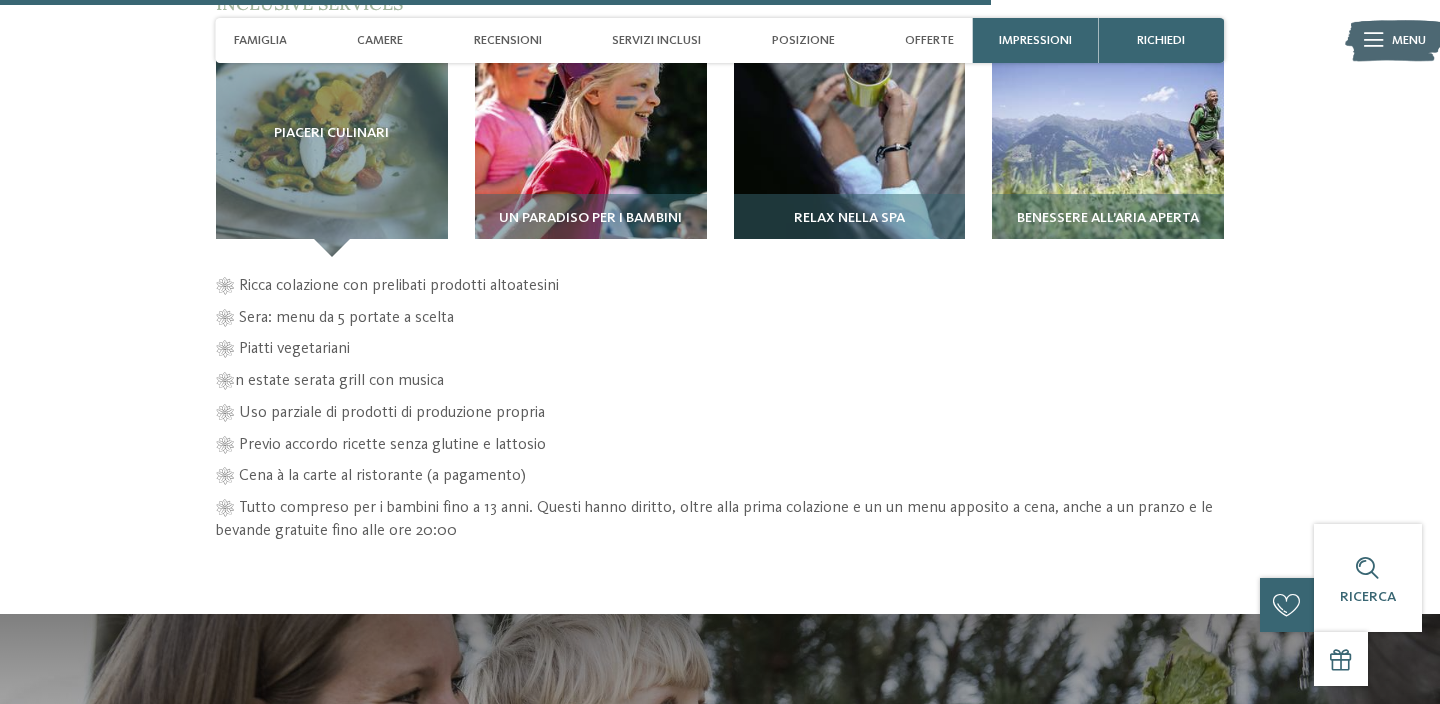 scroll, scrollTop: 4013, scrollLeft: 0, axis: vertical 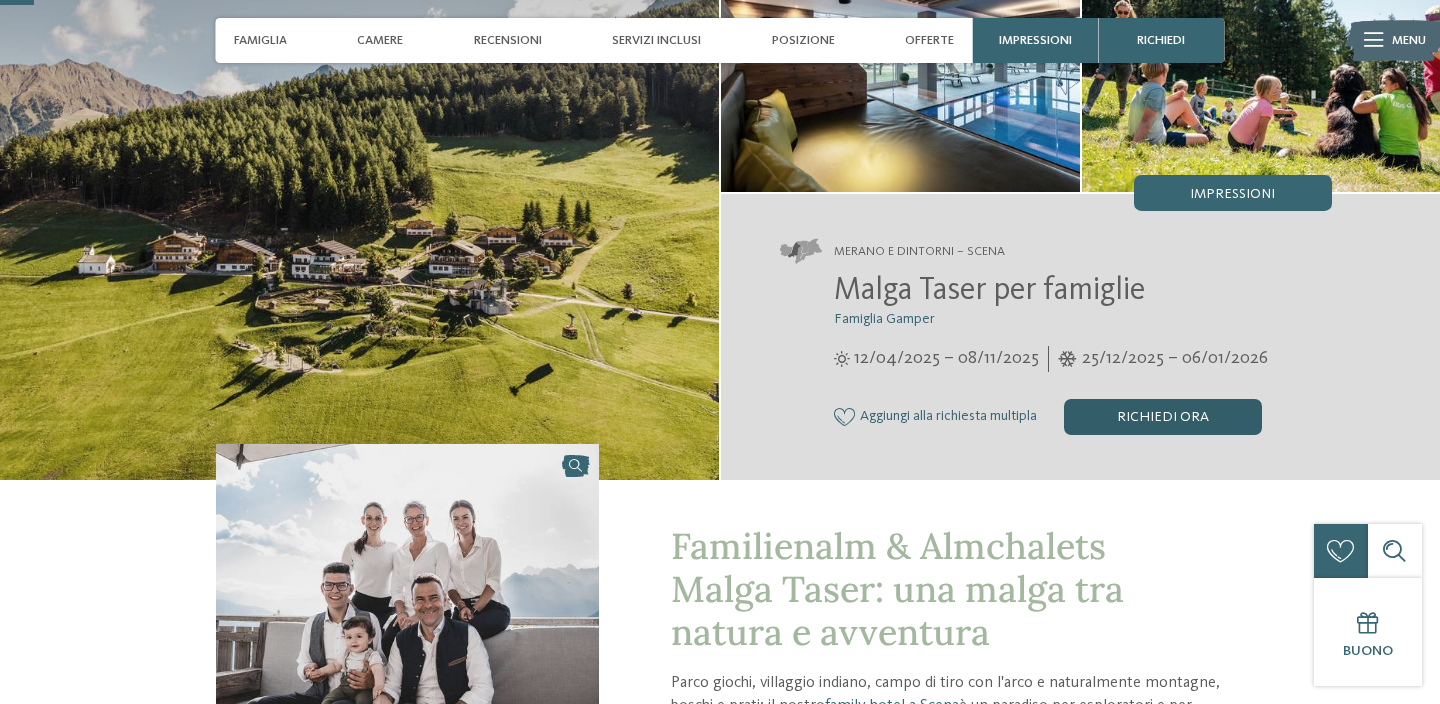 click on "Richiedi ora" at bounding box center (1163, 417) 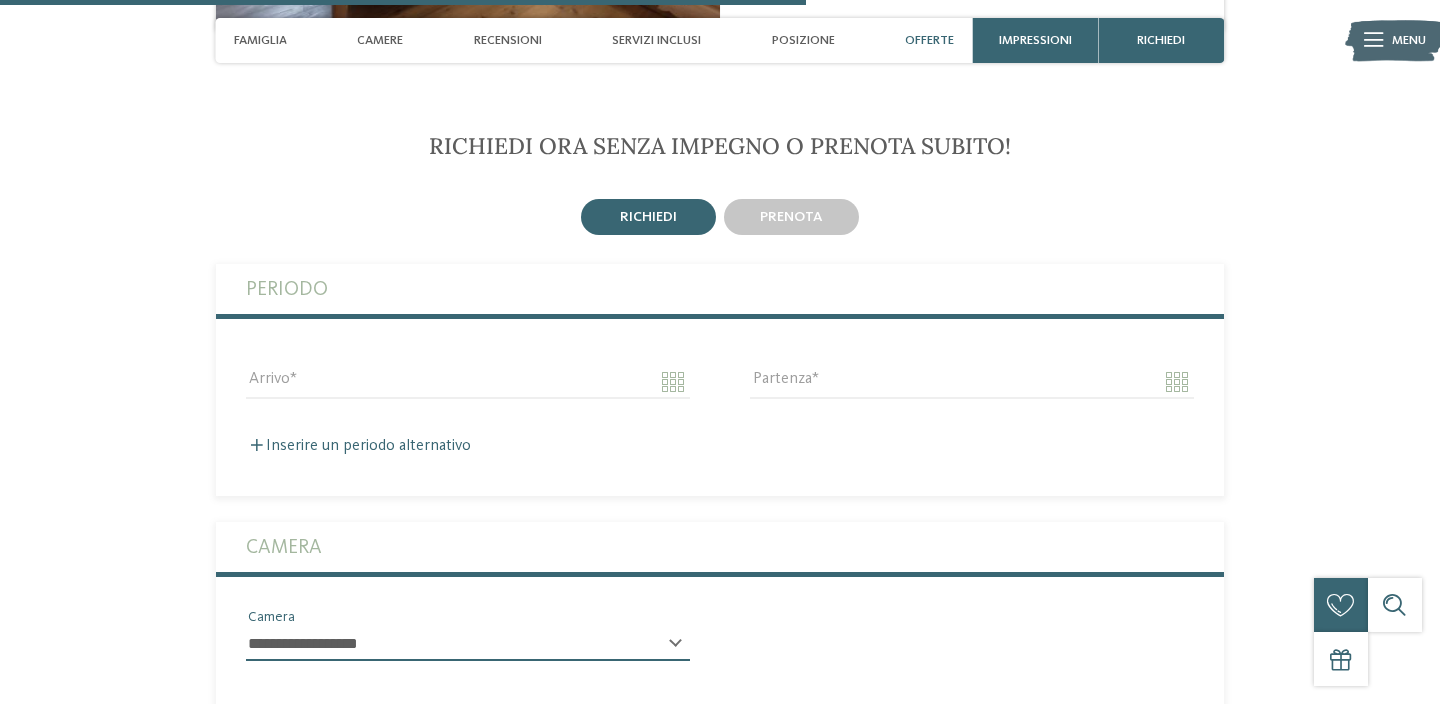 scroll, scrollTop: 3950, scrollLeft: 0, axis: vertical 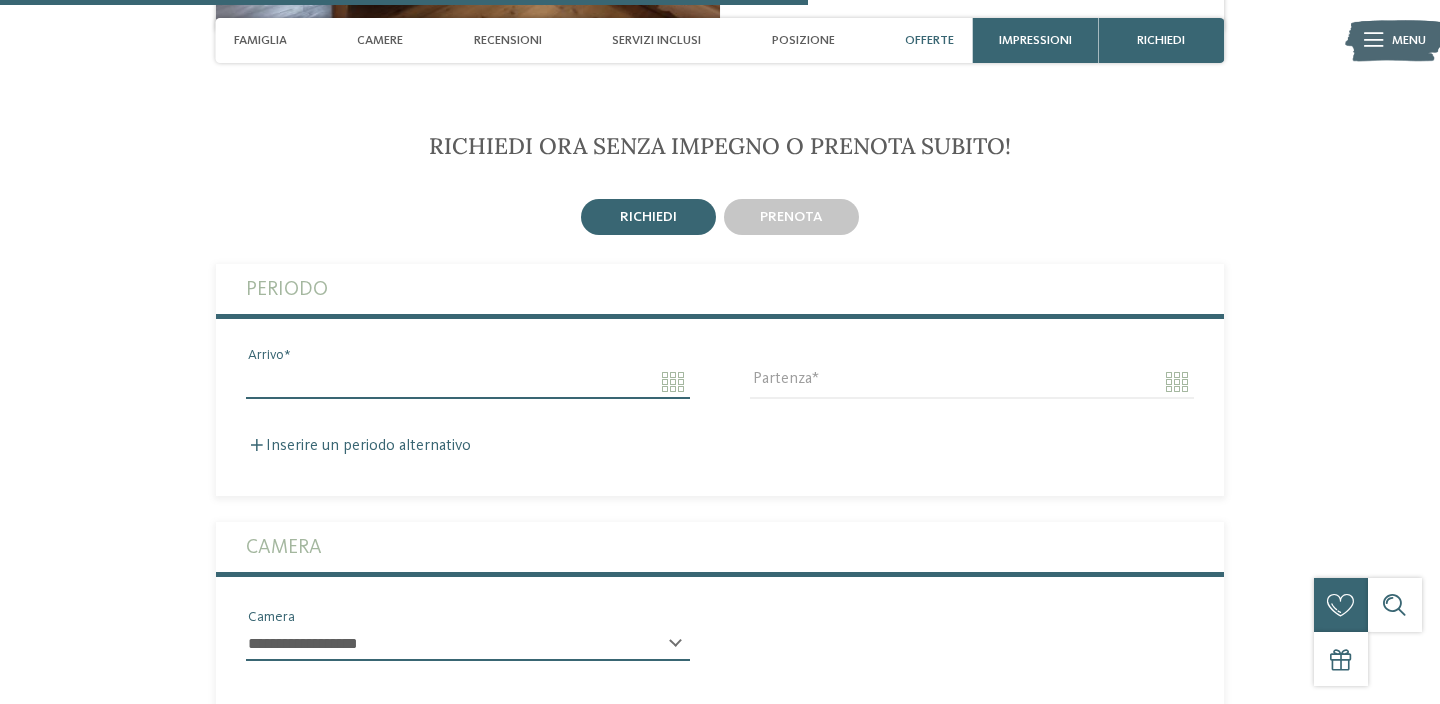 click on "Arrivo" at bounding box center [468, 382] 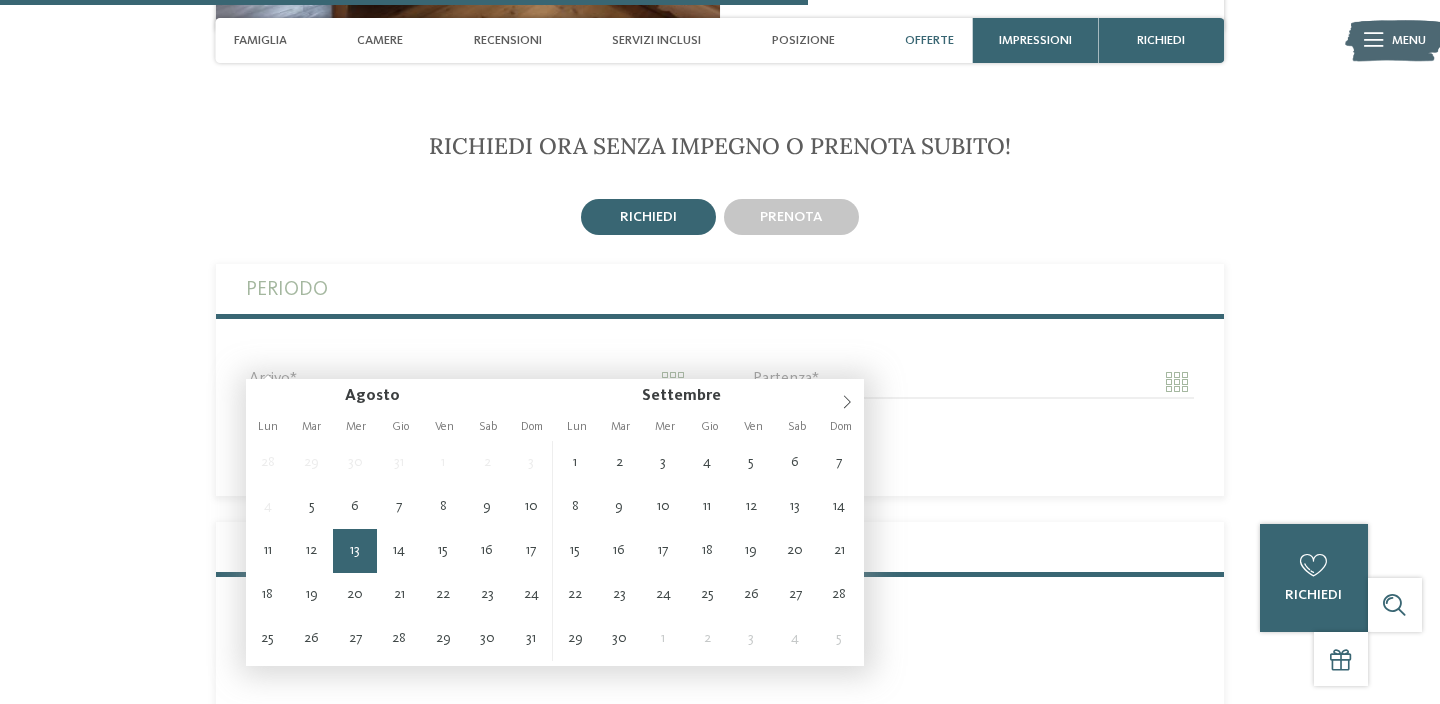 type on "**********" 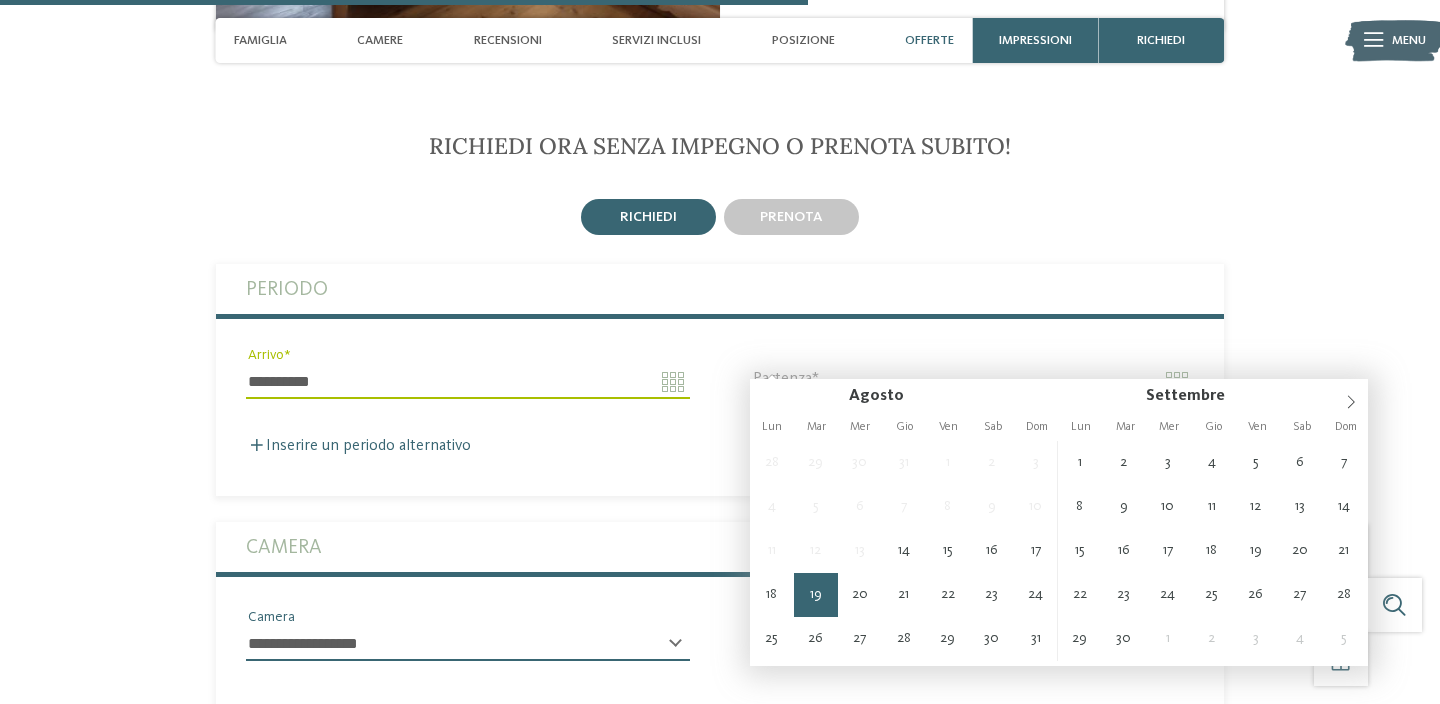 type on "**********" 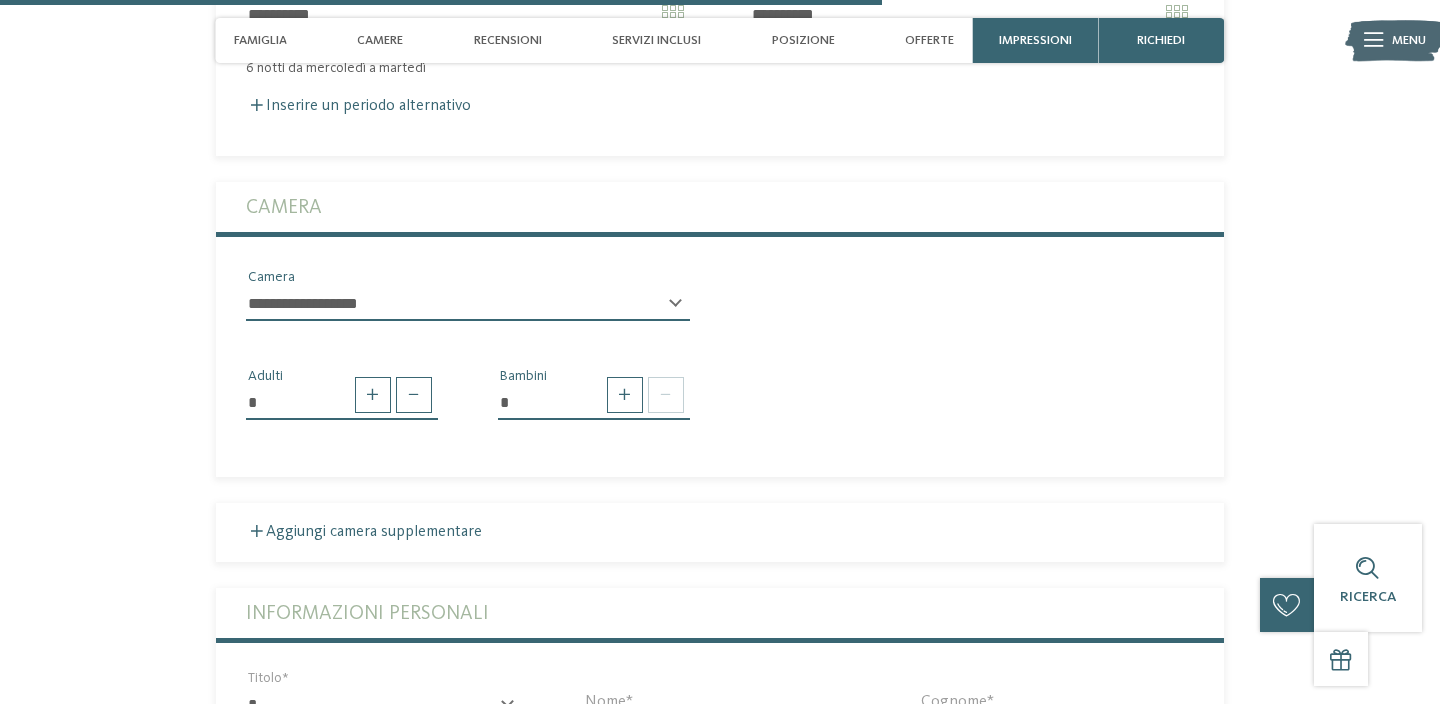 scroll, scrollTop: 4329, scrollLeft: 0, axis: vertical 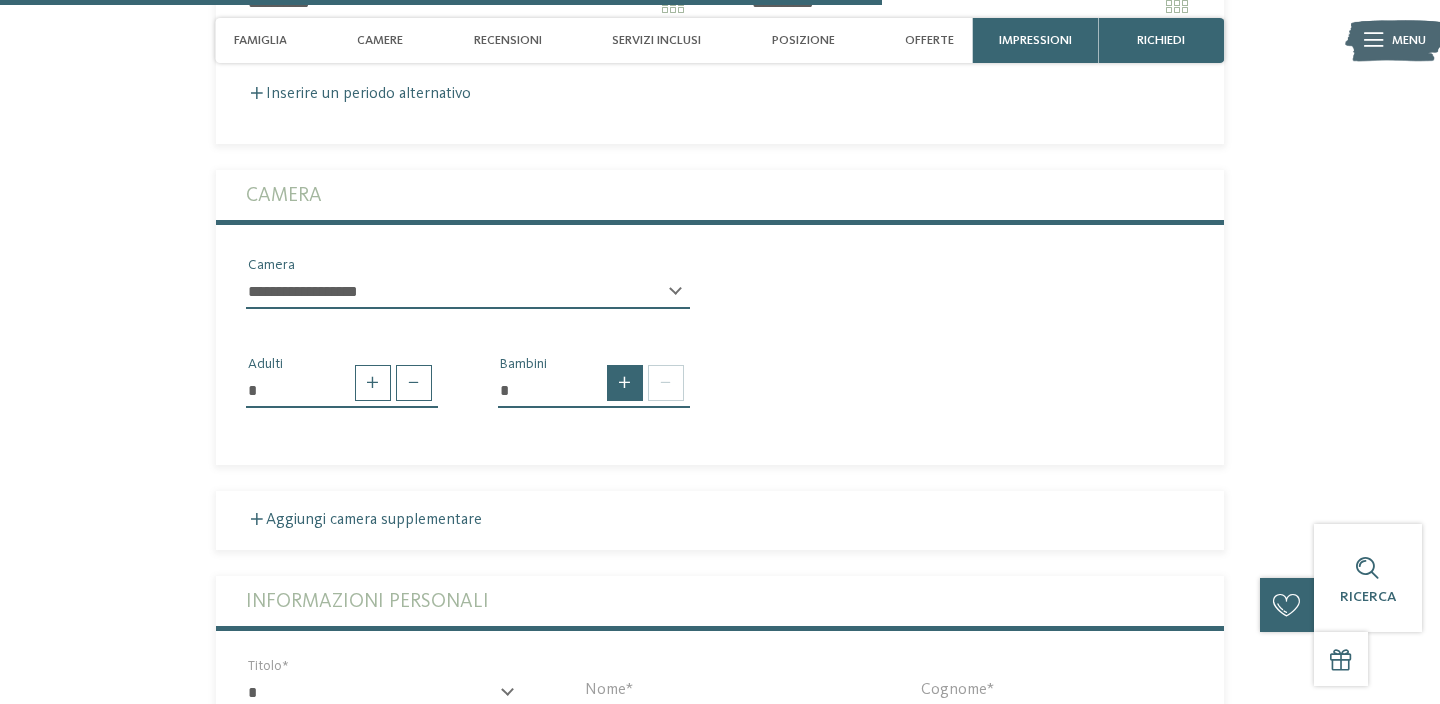 click at bounding box center [625, 383] 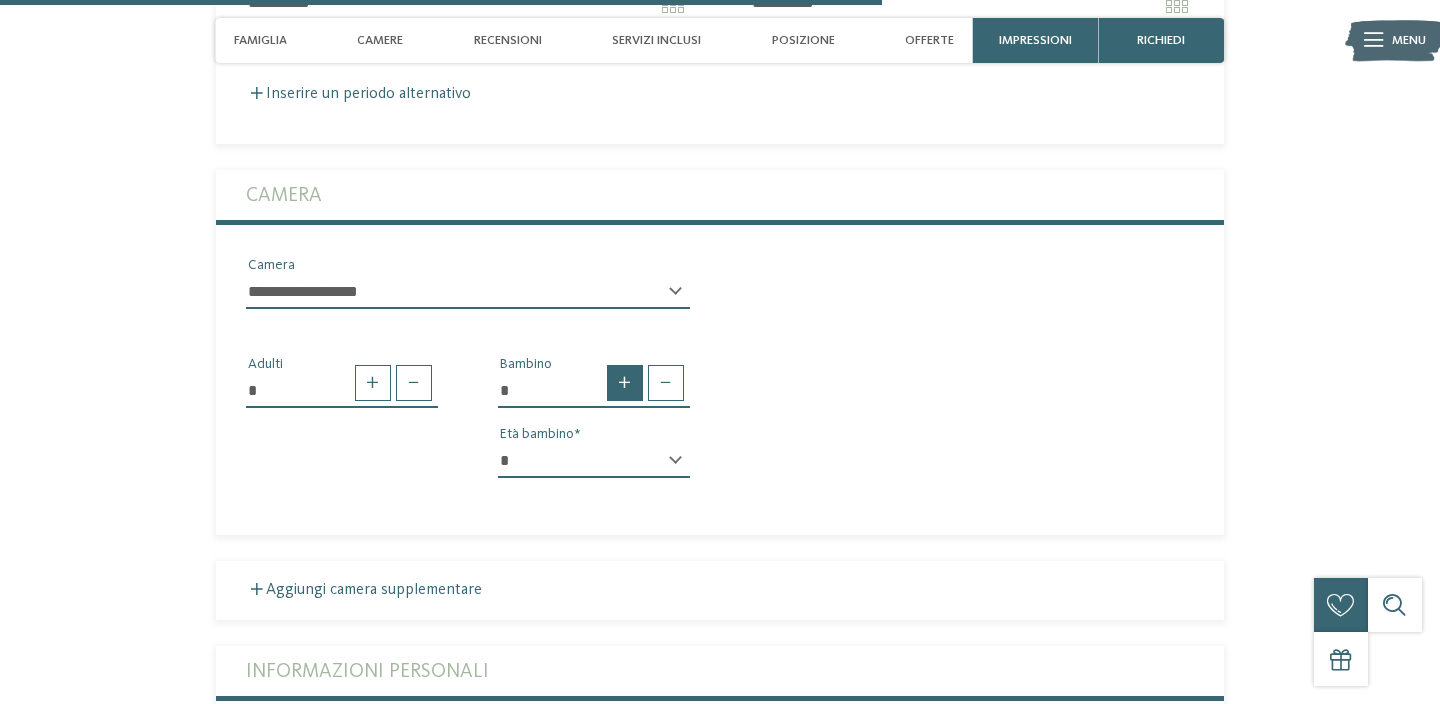 click at bounding box center (625, 383) 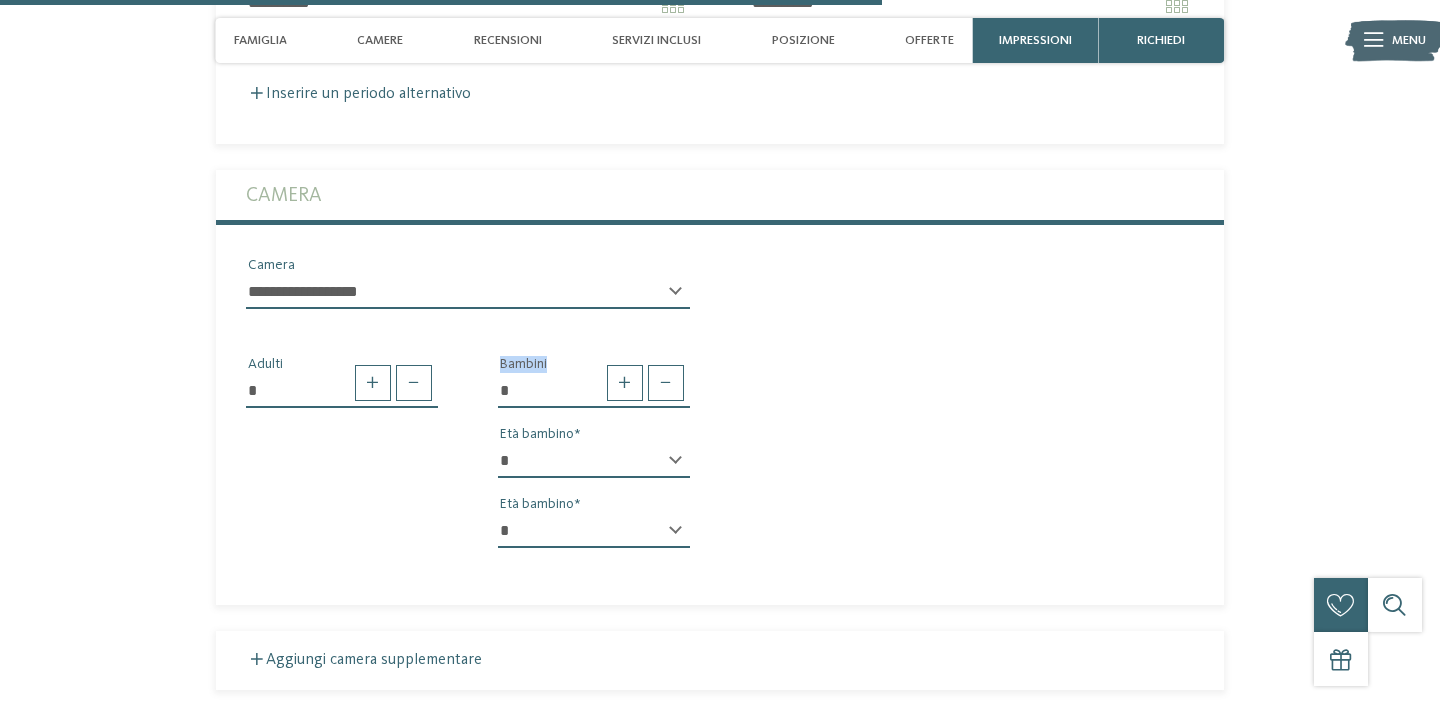 click on "* * * * * * * * * * * ** ** ** ** ** ** ** **" at bounding box center (594, 461) 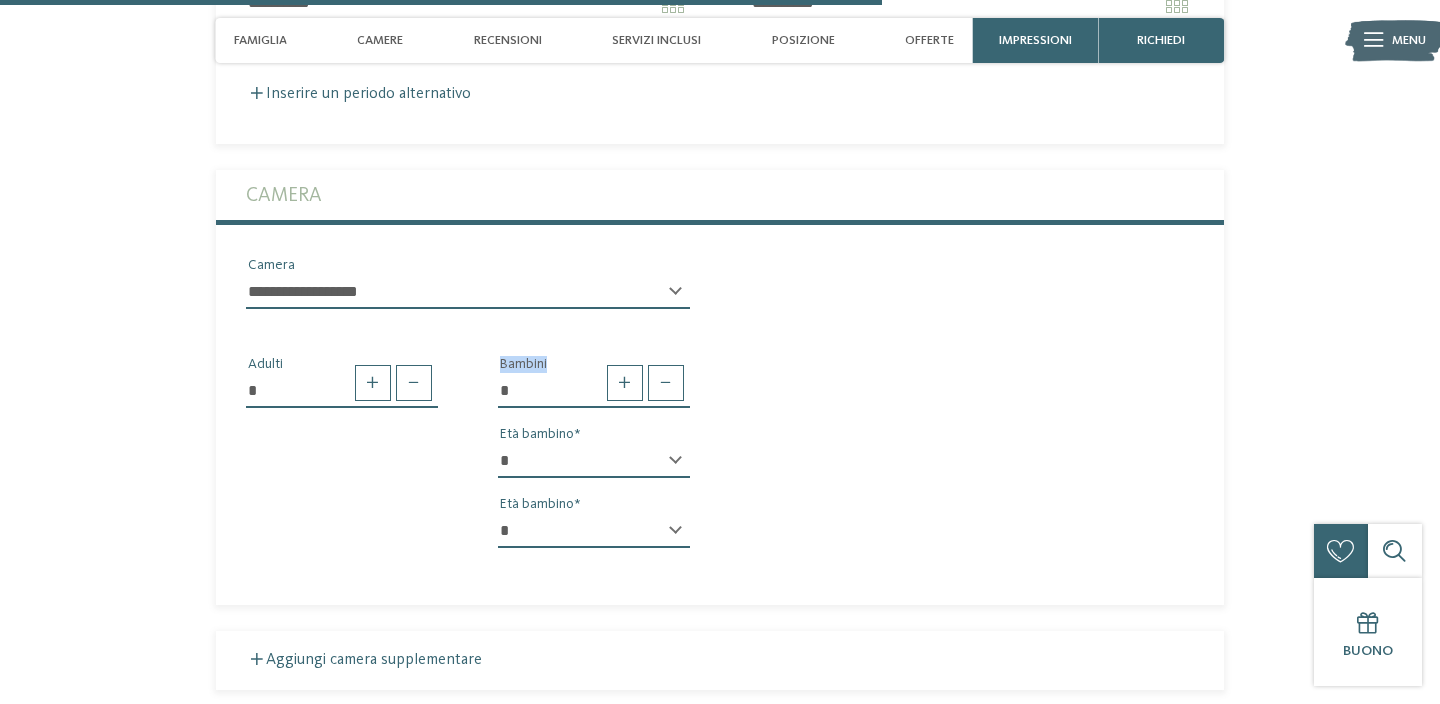 select on "*" 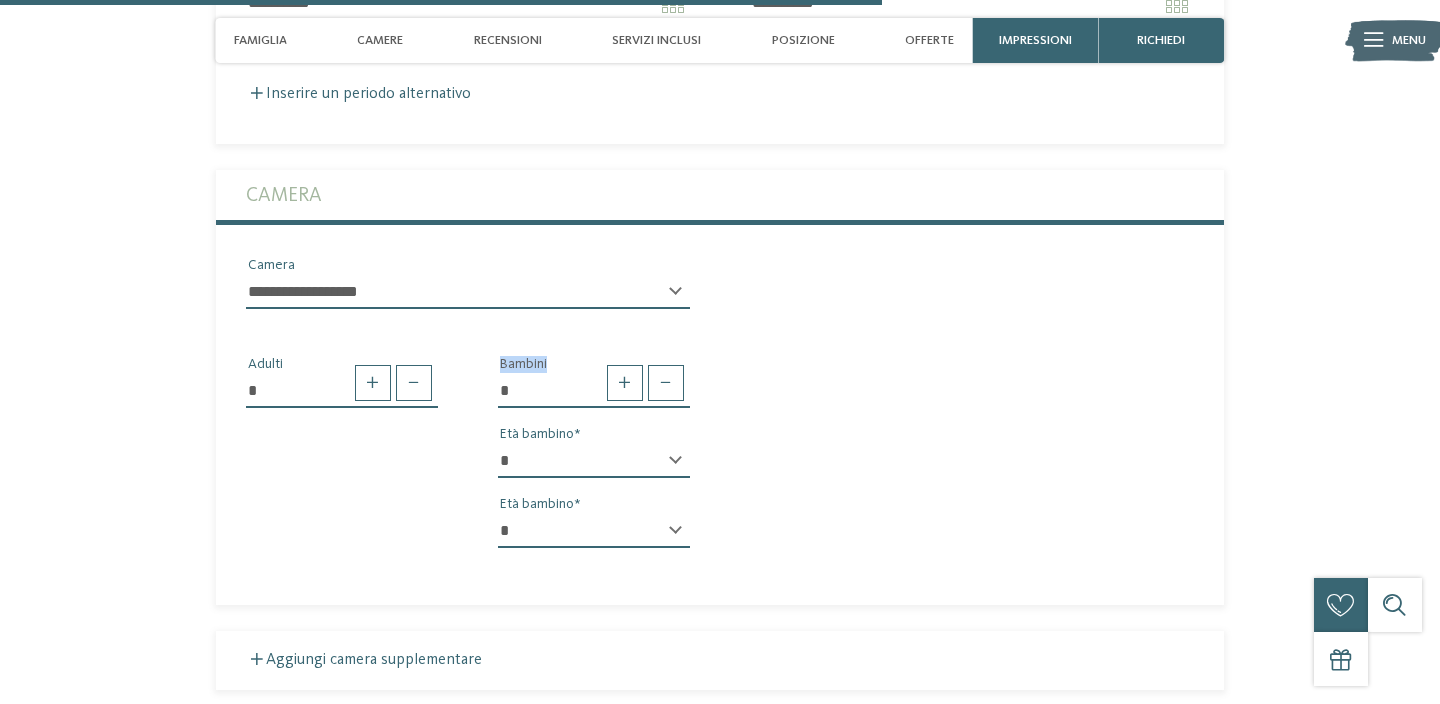 select on "**" 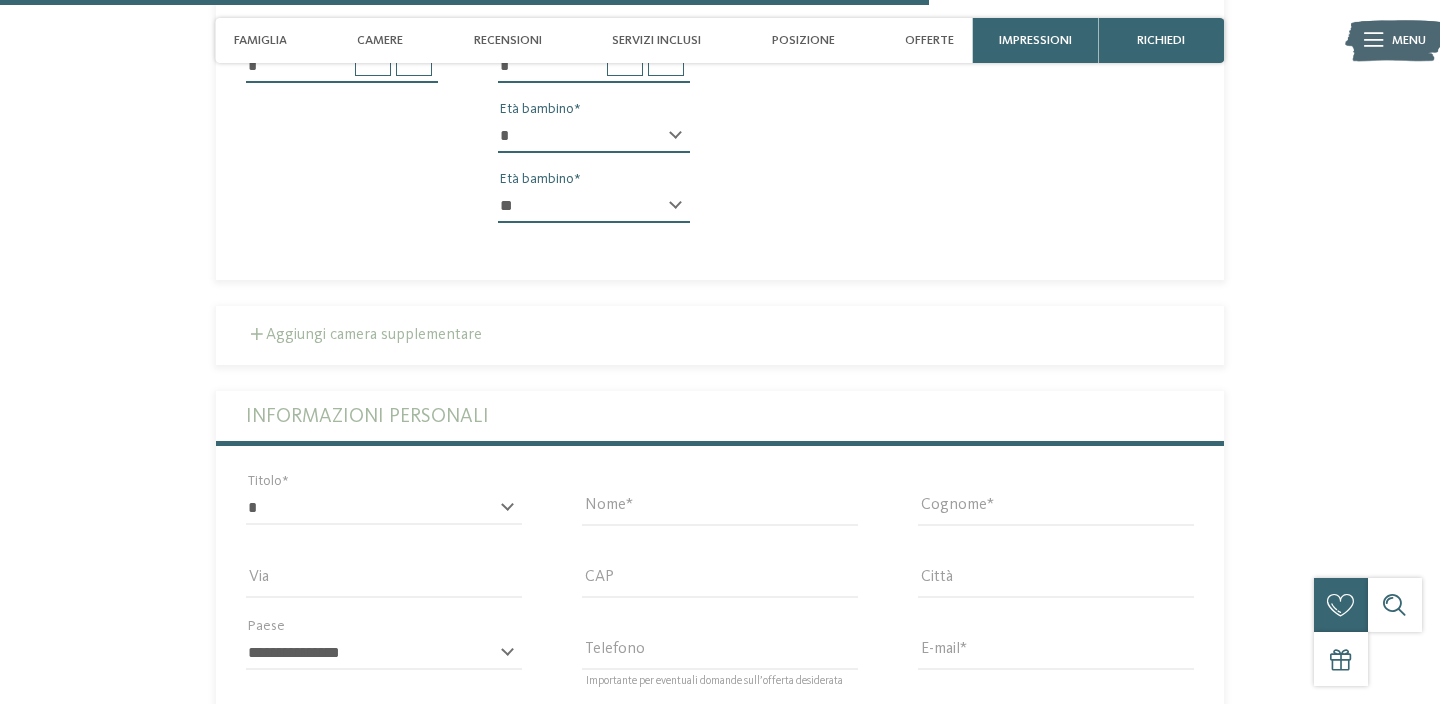 scroll, scrollTop: 4666, scrollLeft: 0, axis: vertical 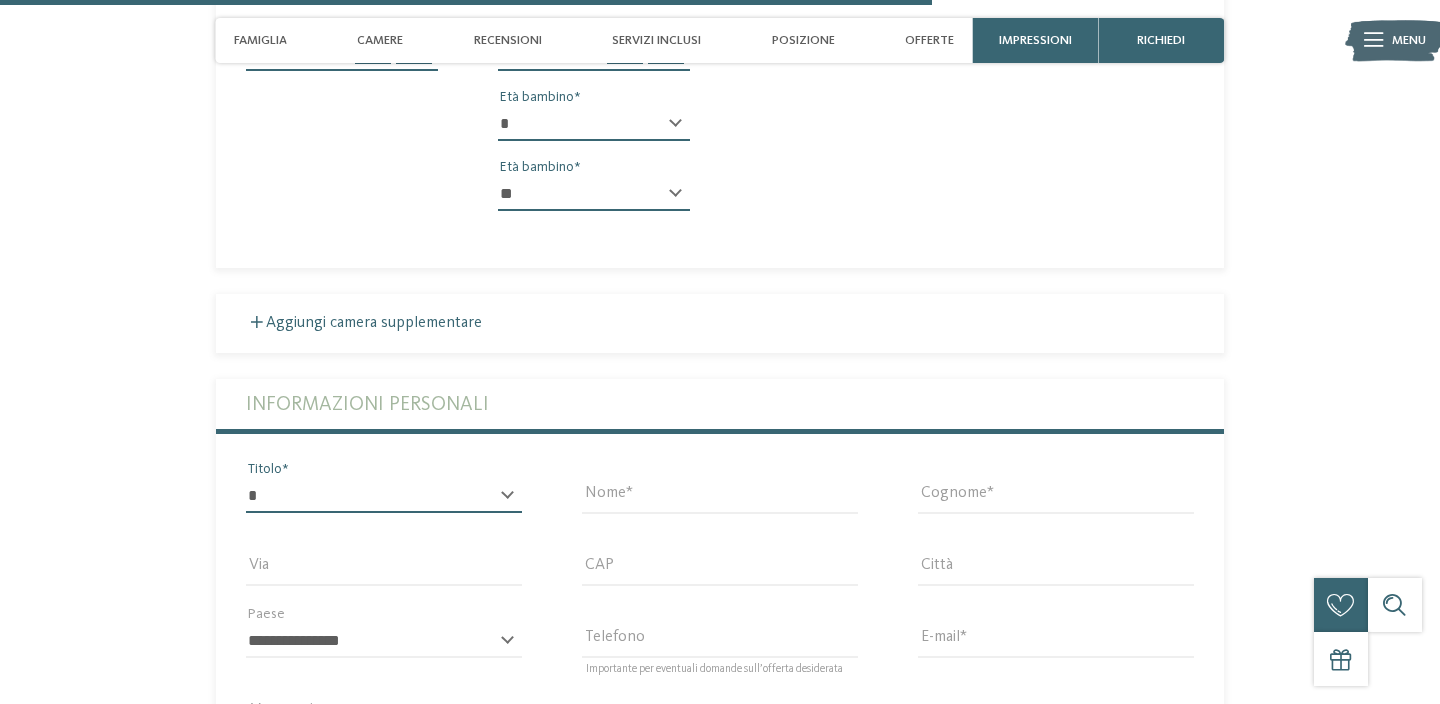 click on "* ****** ******* ******** ******" at bounding box center (384, 496) 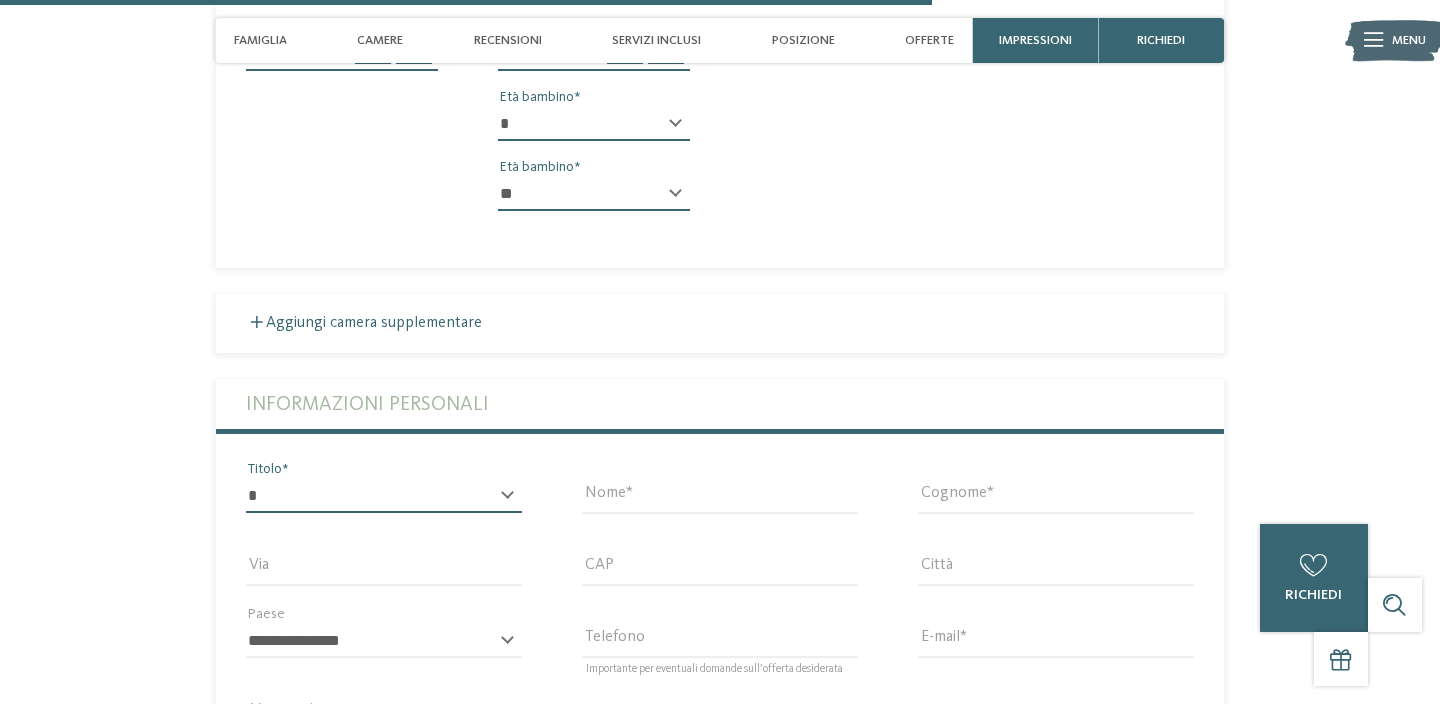 select on "*" 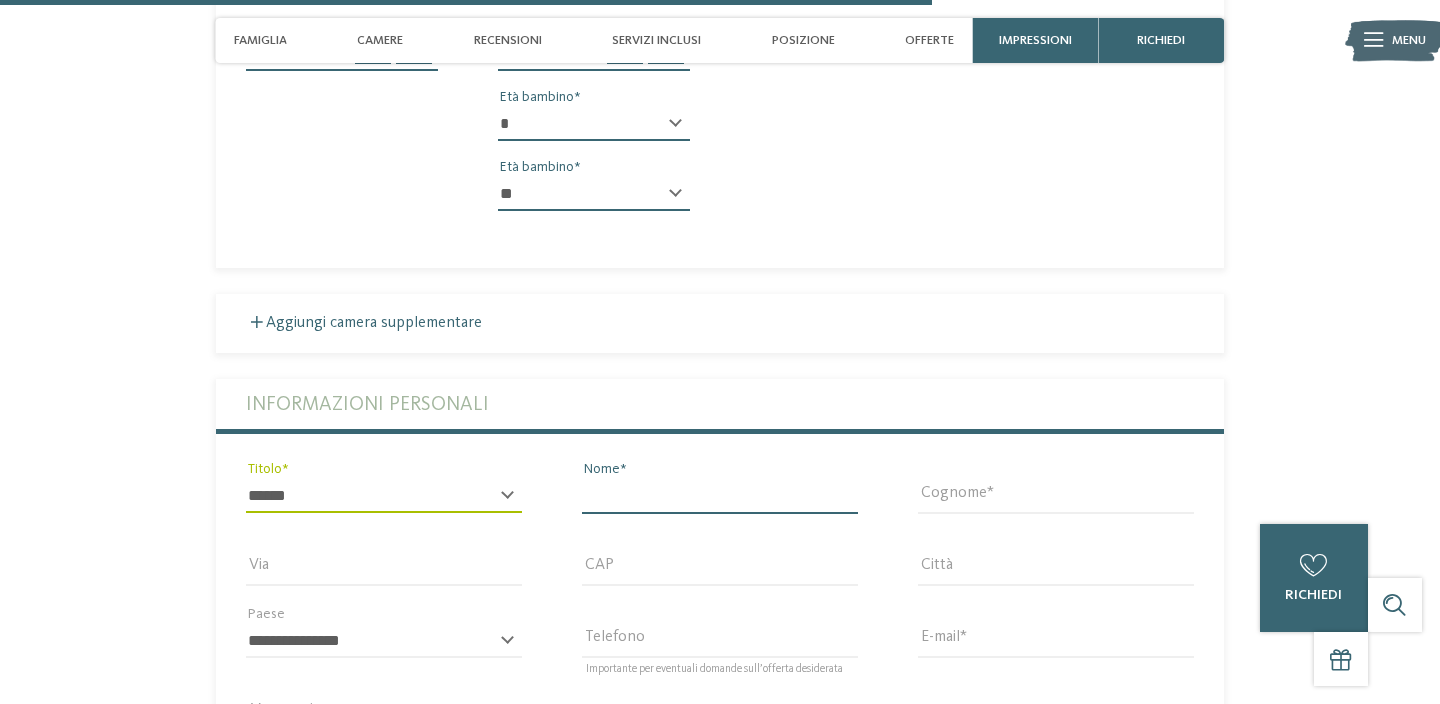 click on "Nome" at bounding box center (720, 496) 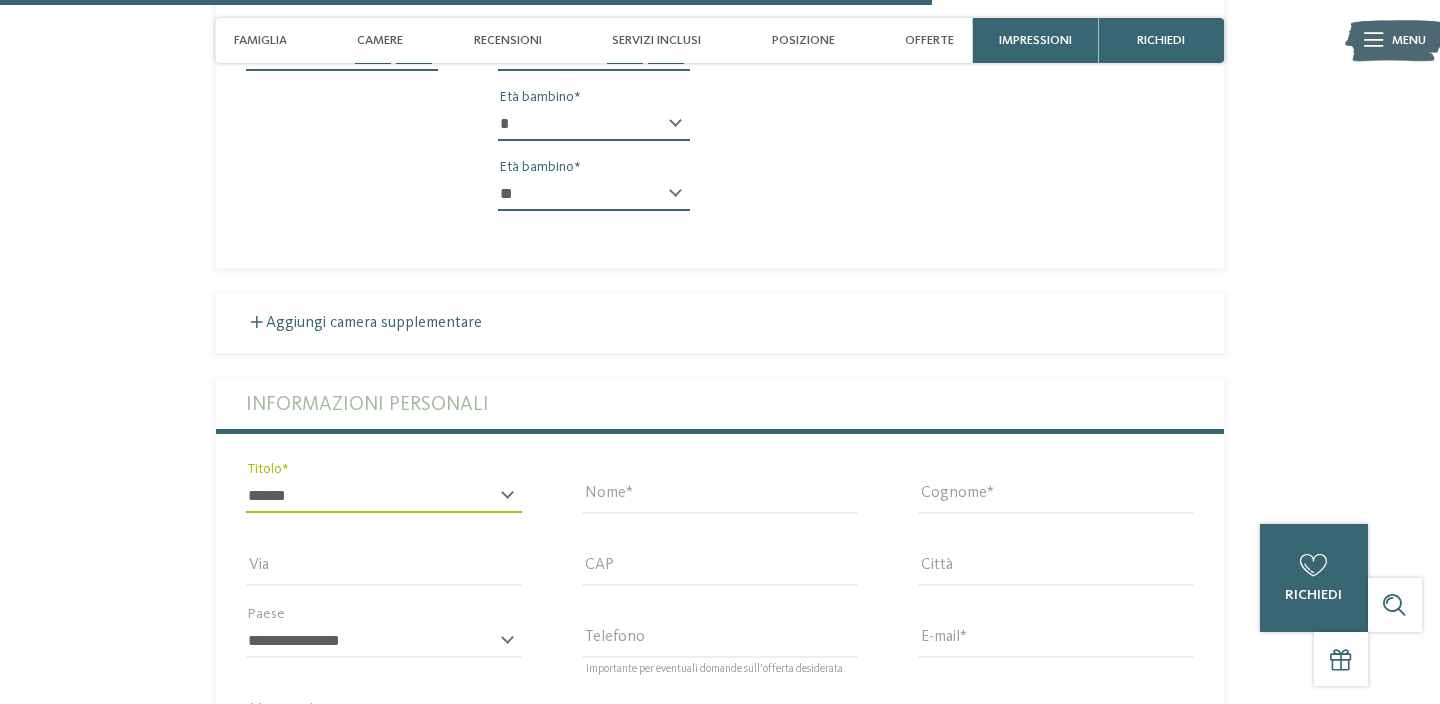 type on "********" 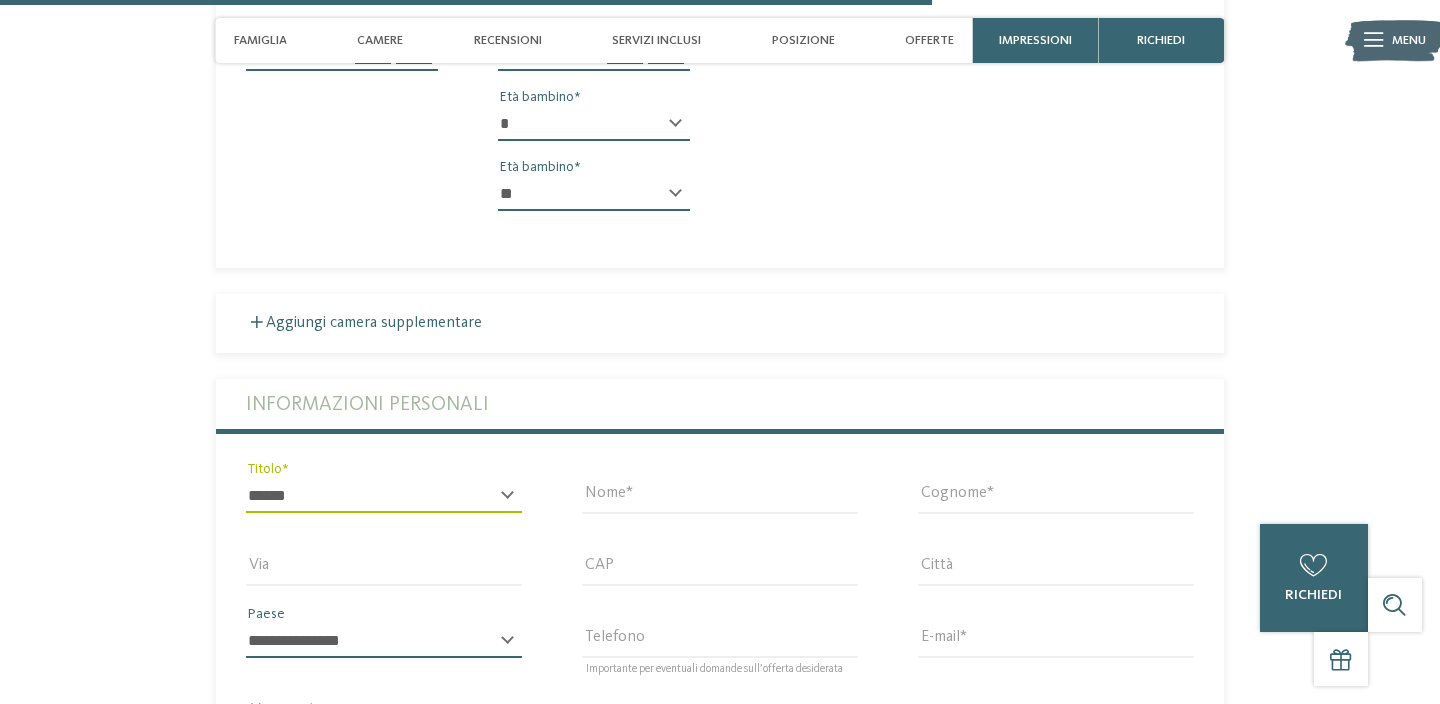 select on "**" 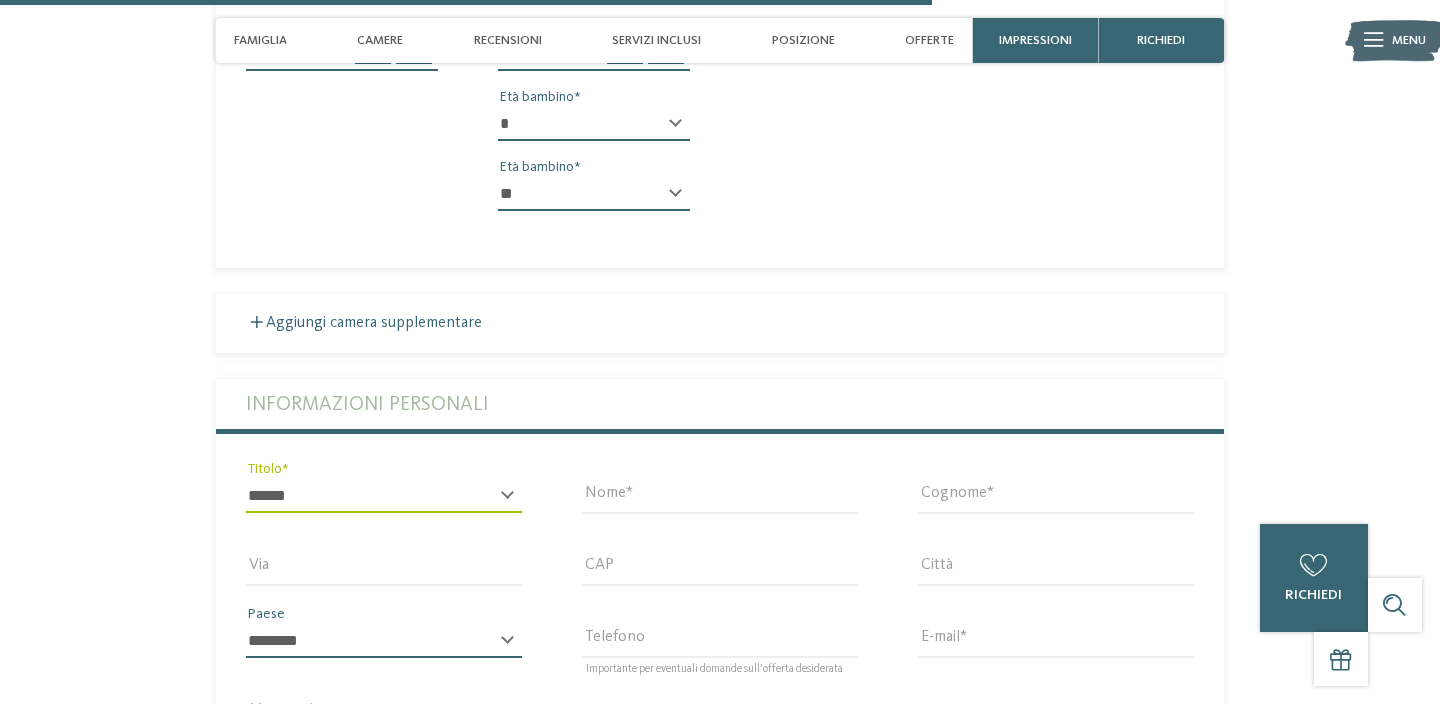 type on "**********" 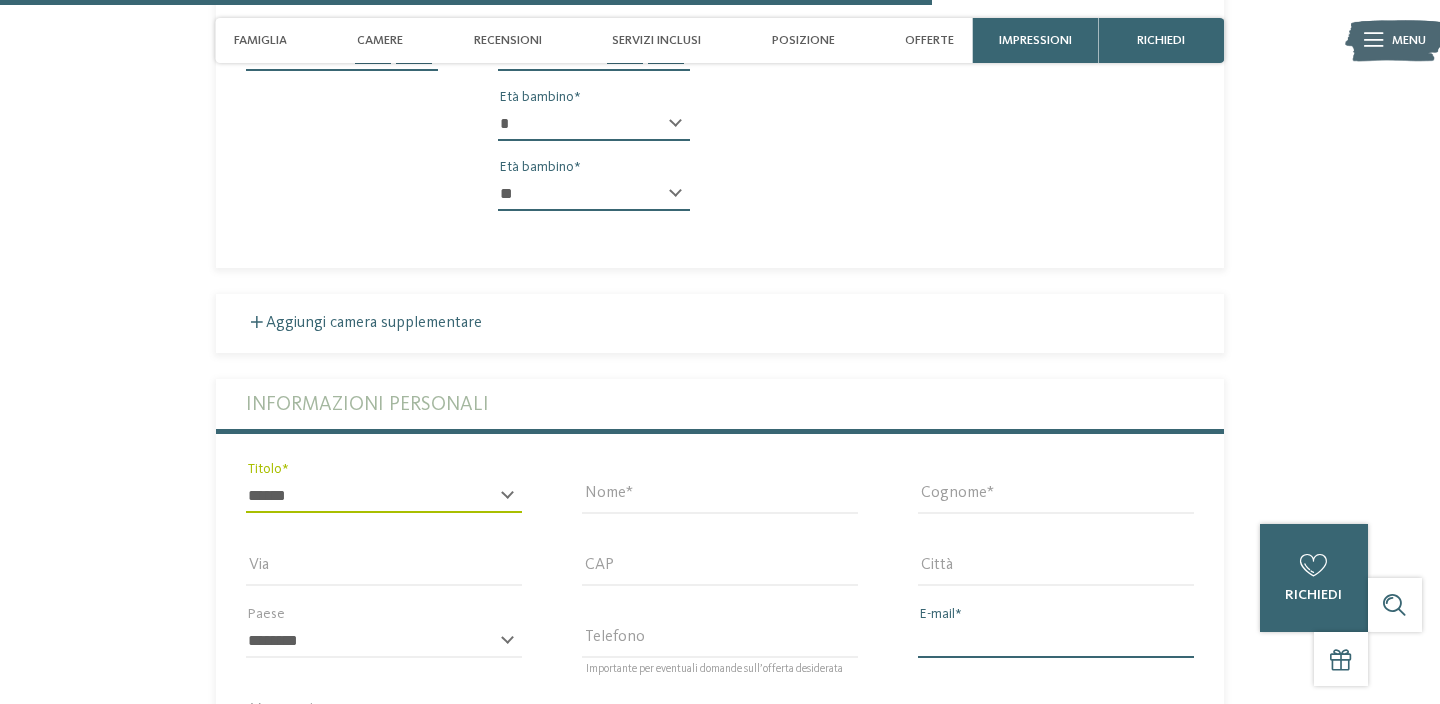 type on "**********" 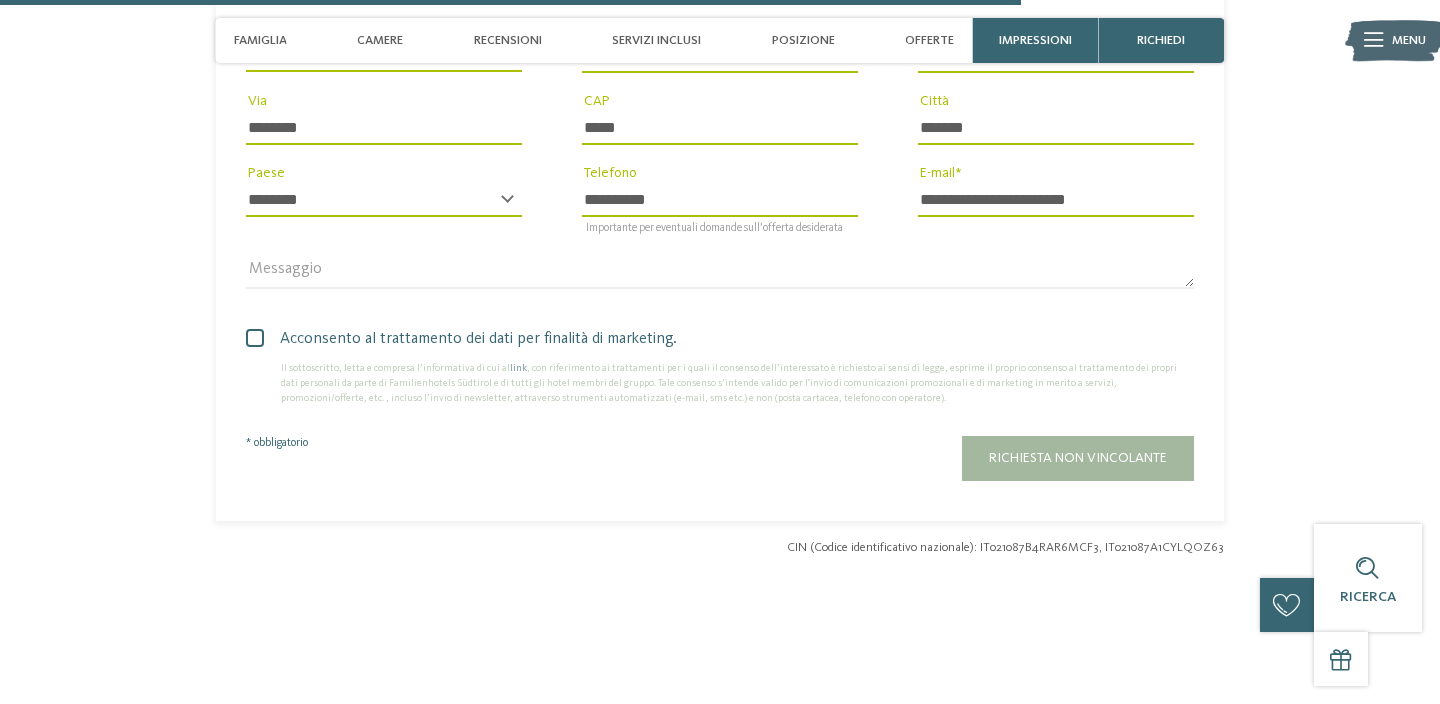 scroll, scrollTop: 5113, scrollLeft: 0, axis: vertical 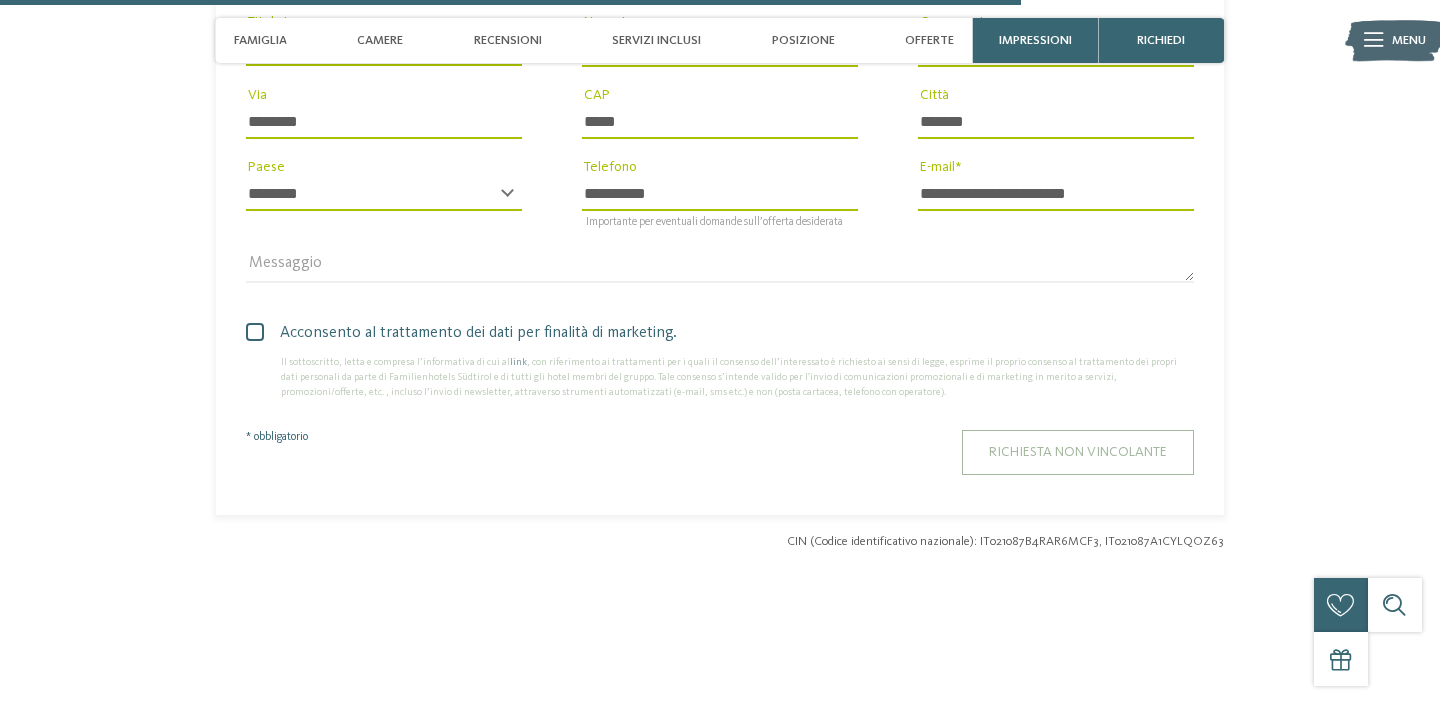 click on "Richiesta non vincolante" at bounding box center (1078, 452) 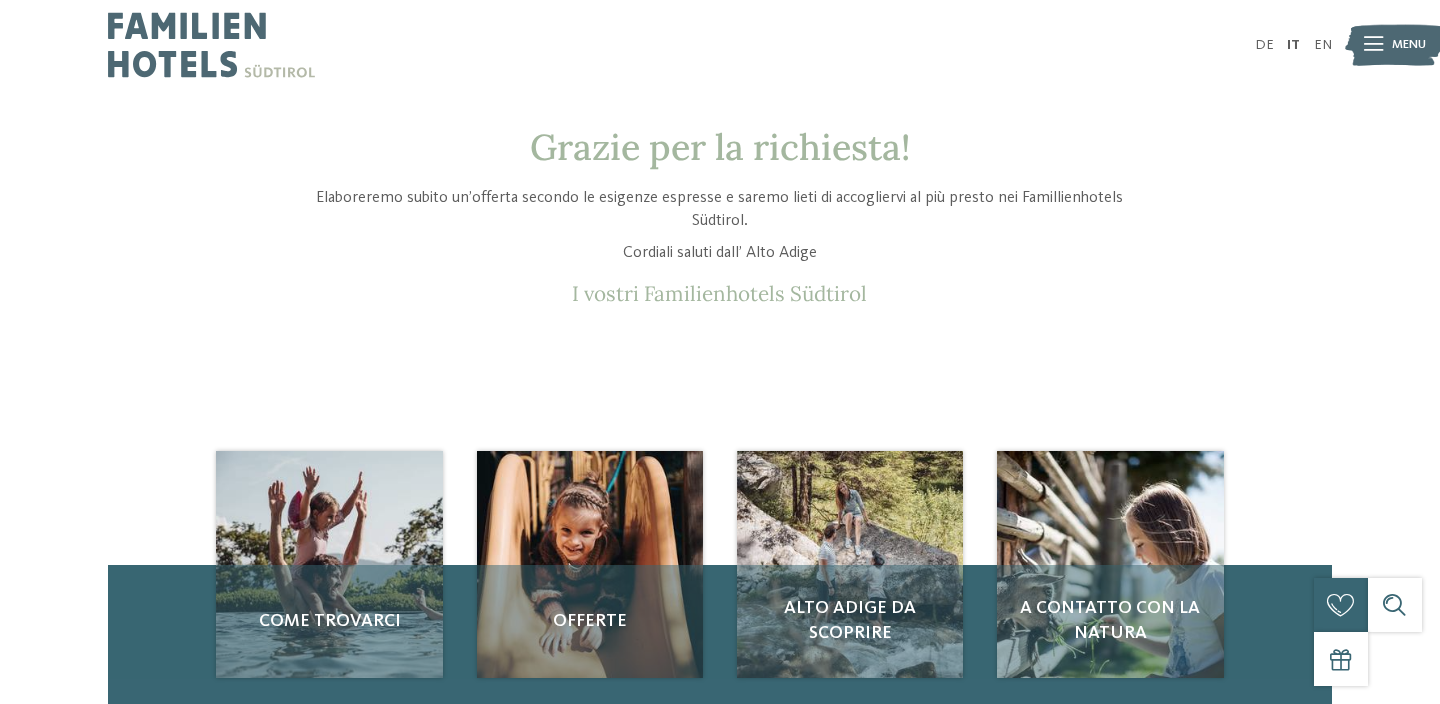 scroll, scrollTop: 0, scrollLeft: 0, axis: both 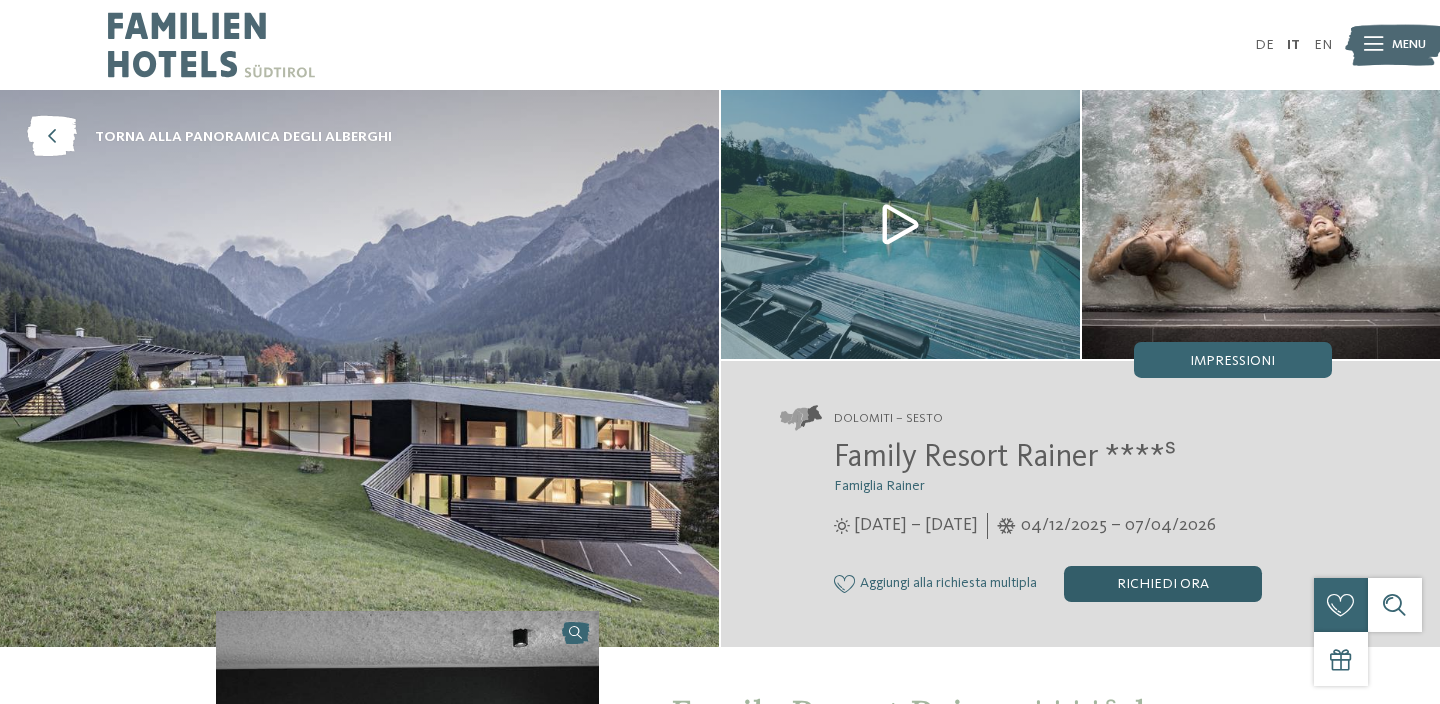 click on "Richiedi ora" at bounding box center [1163, 584] 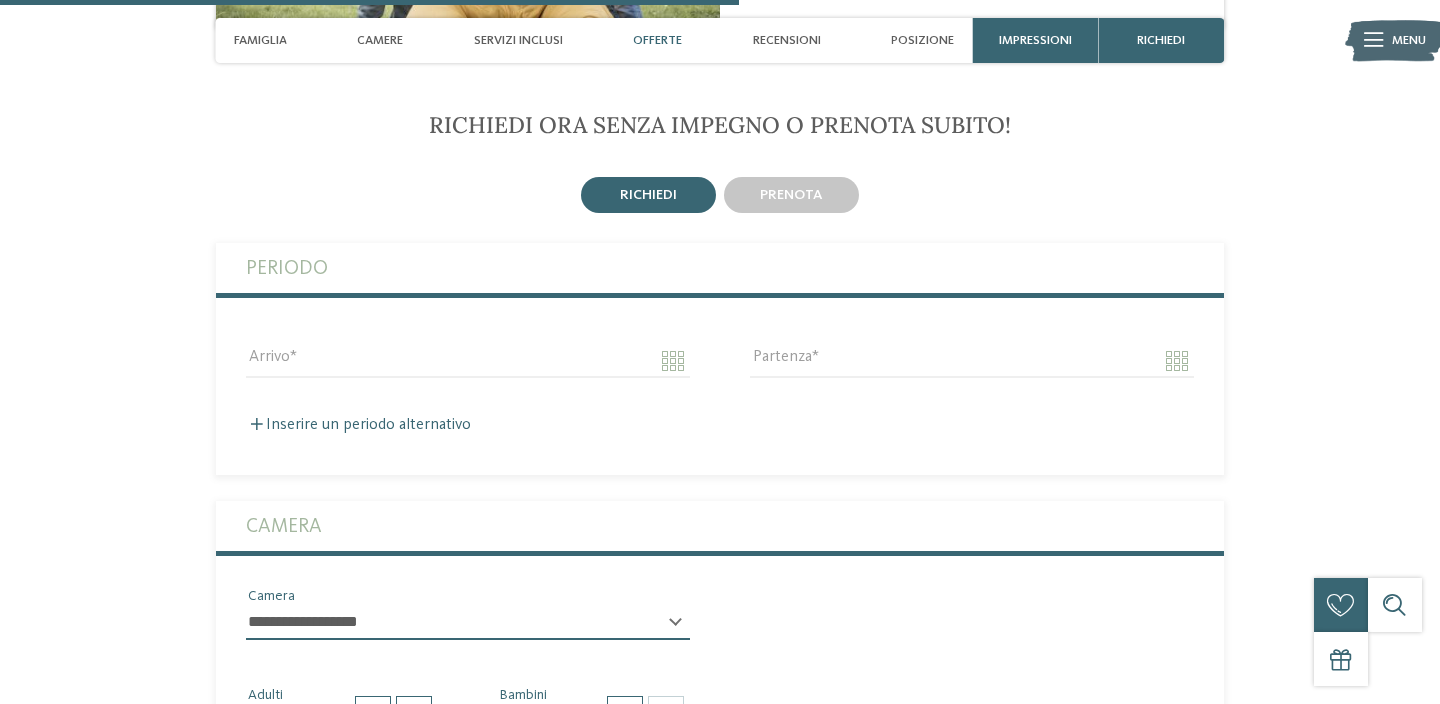 scroll, scrollTop: 2866, scrollLeft: 0, axis: vertical 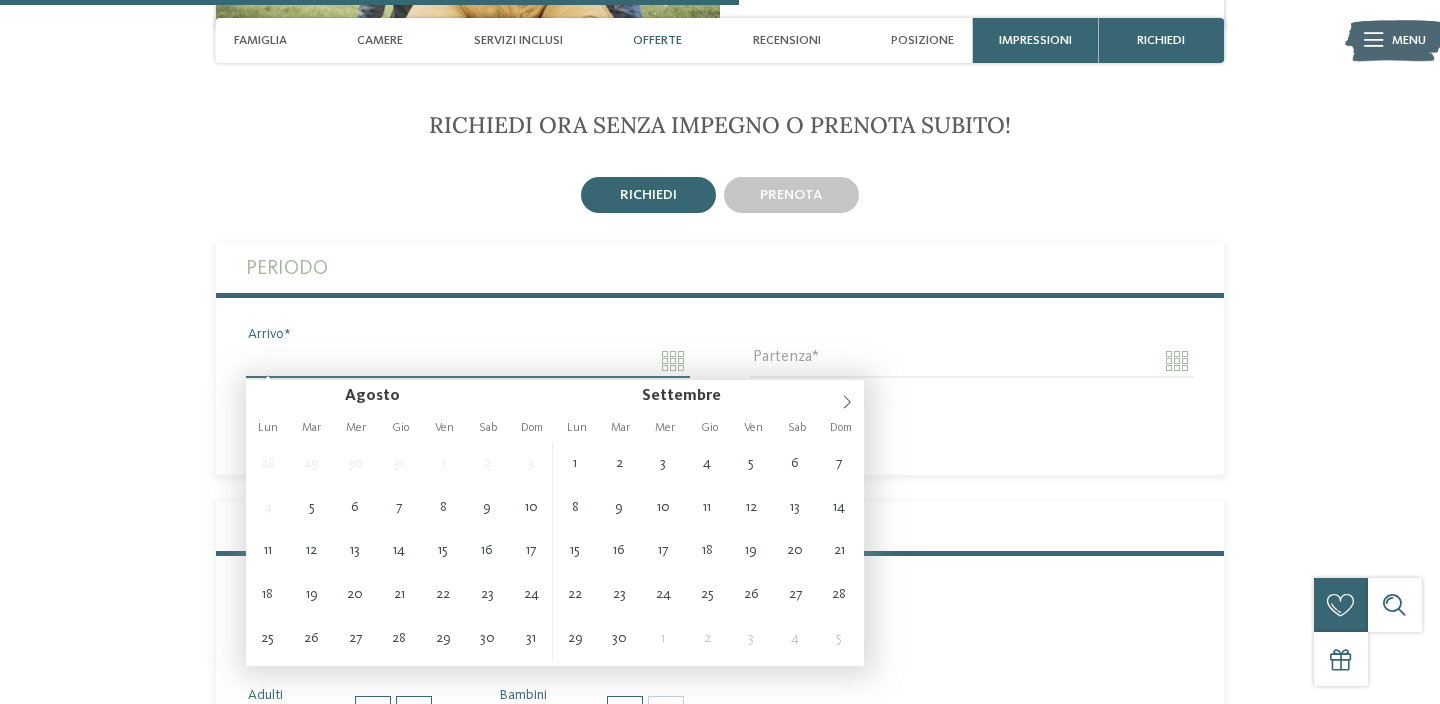 click on "Arrivo" at bounding box center (468, 361) 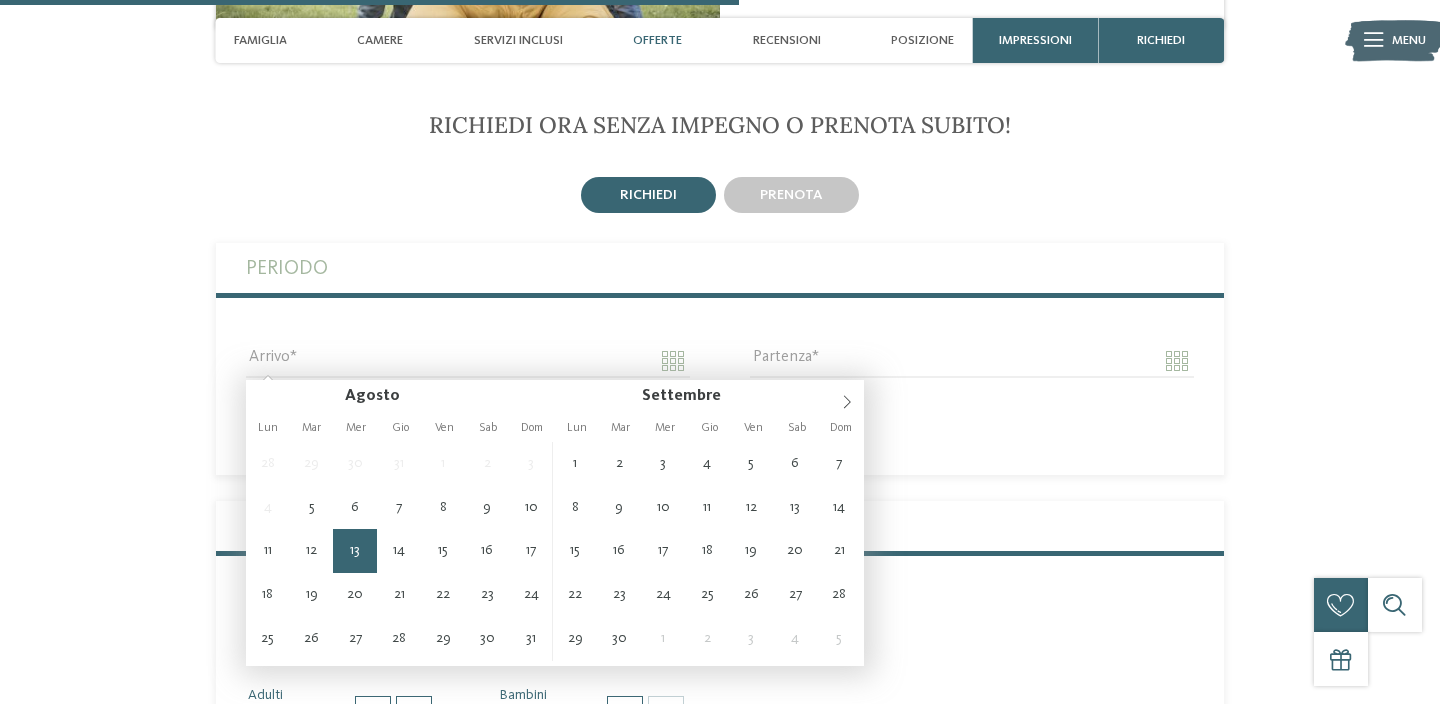 type on "**********" 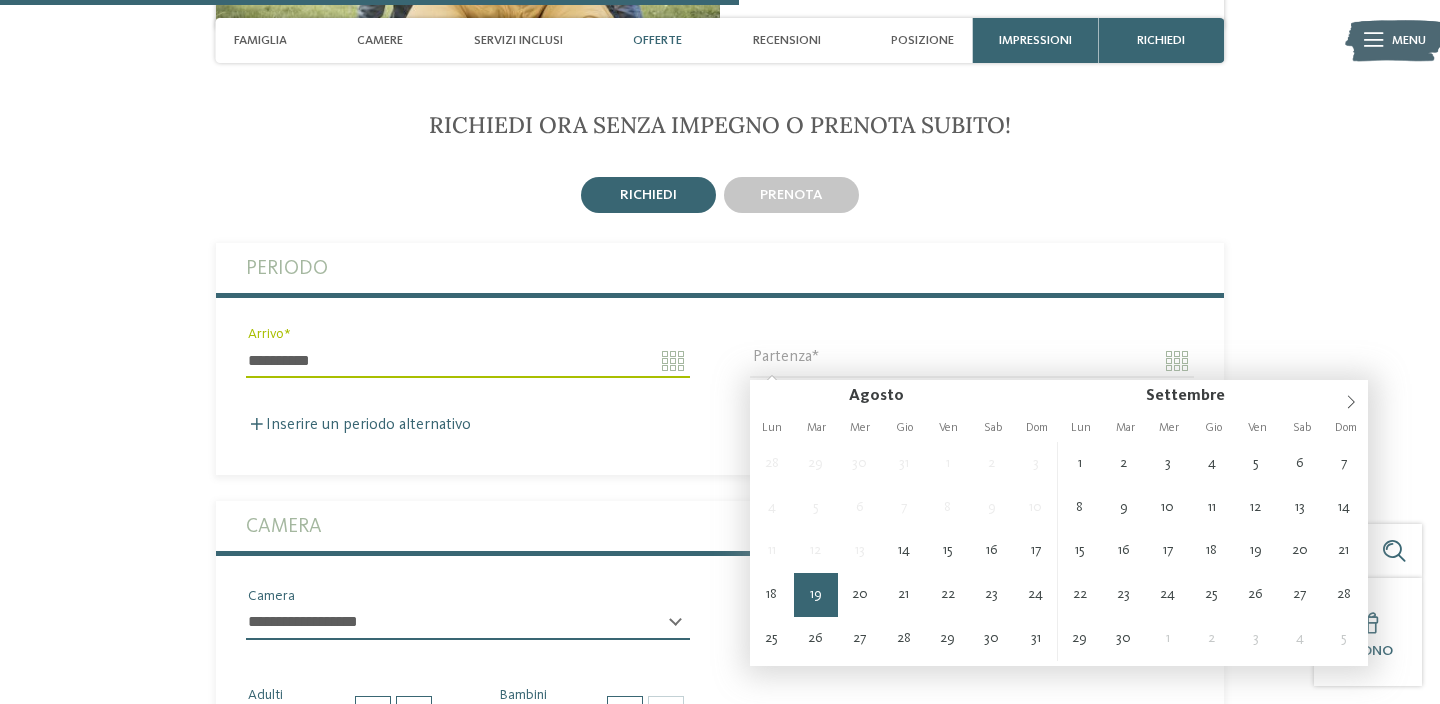 type on "**********" 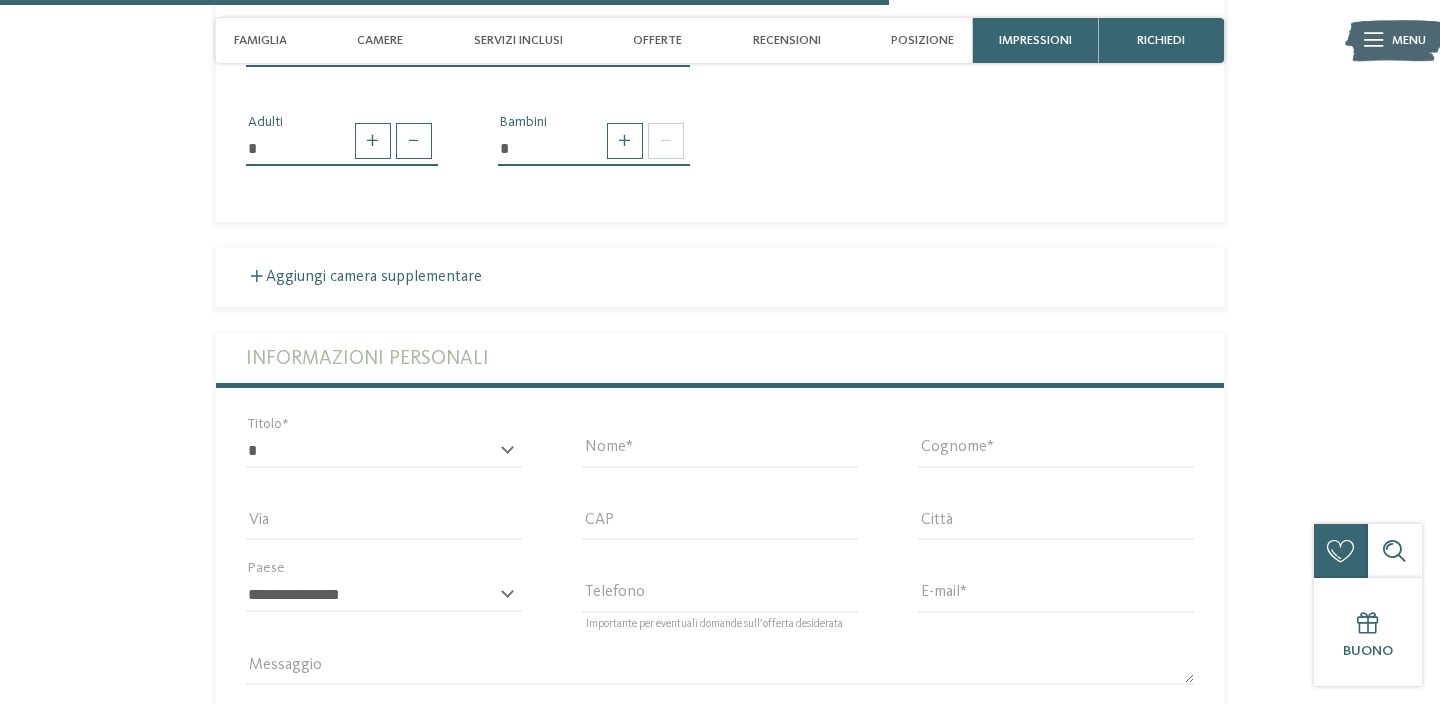 scroll, scrollTop: 3464, scrollLeft: 0, axis: vertical 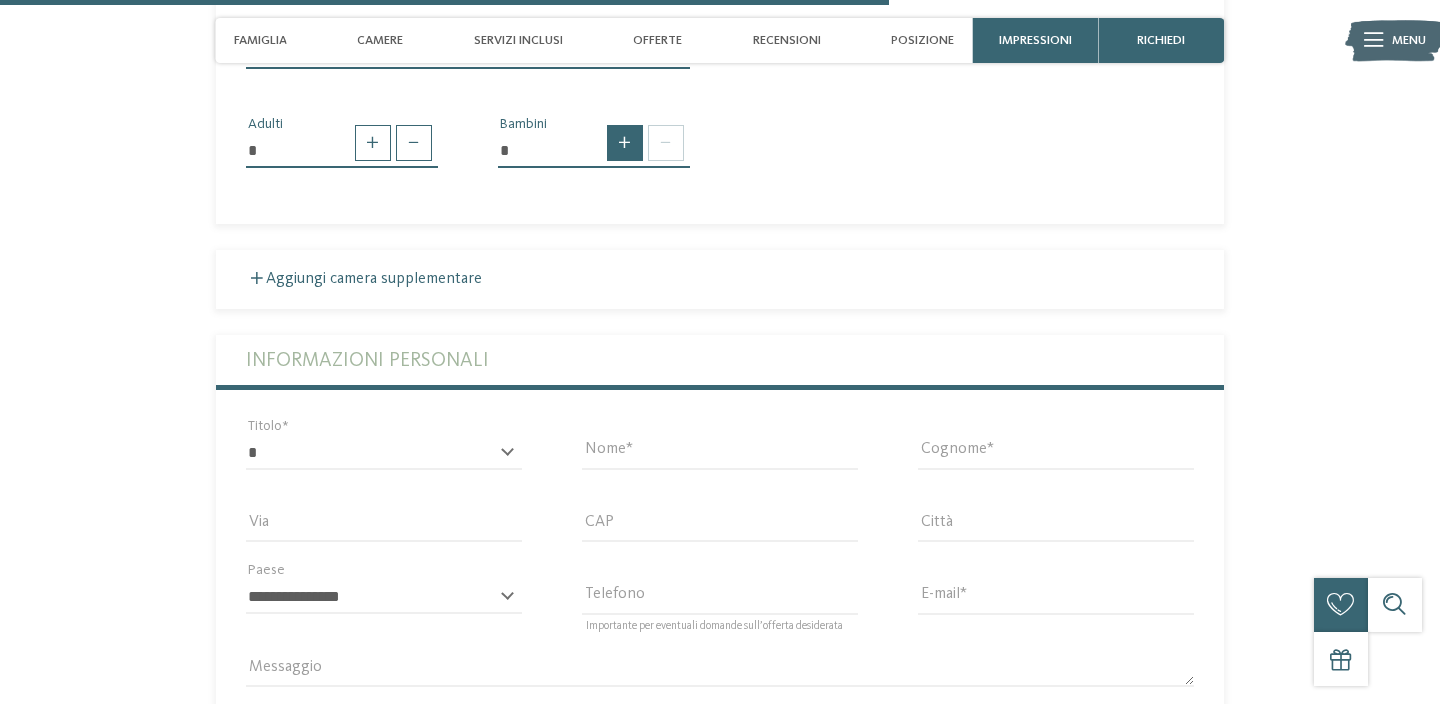 click at bounding box center [625, 143] 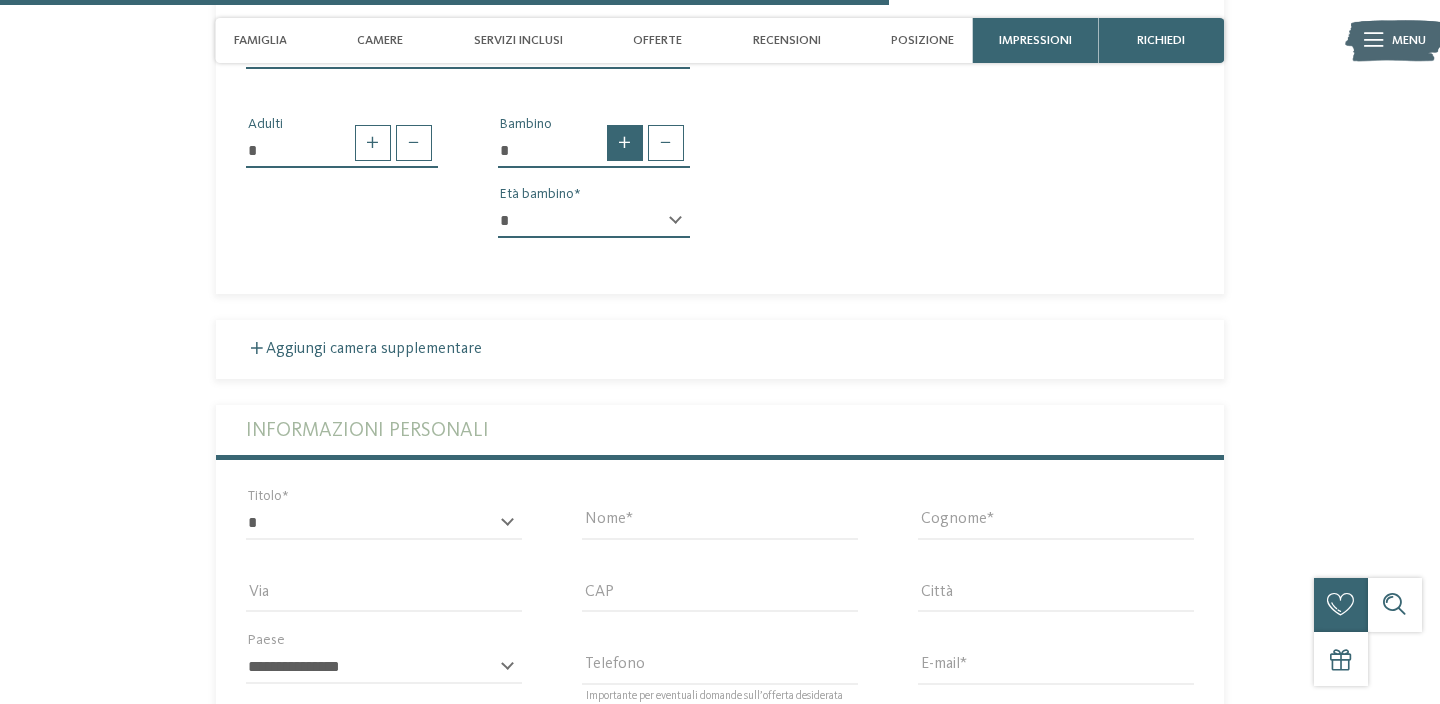 click at bounding box center [625, 143] 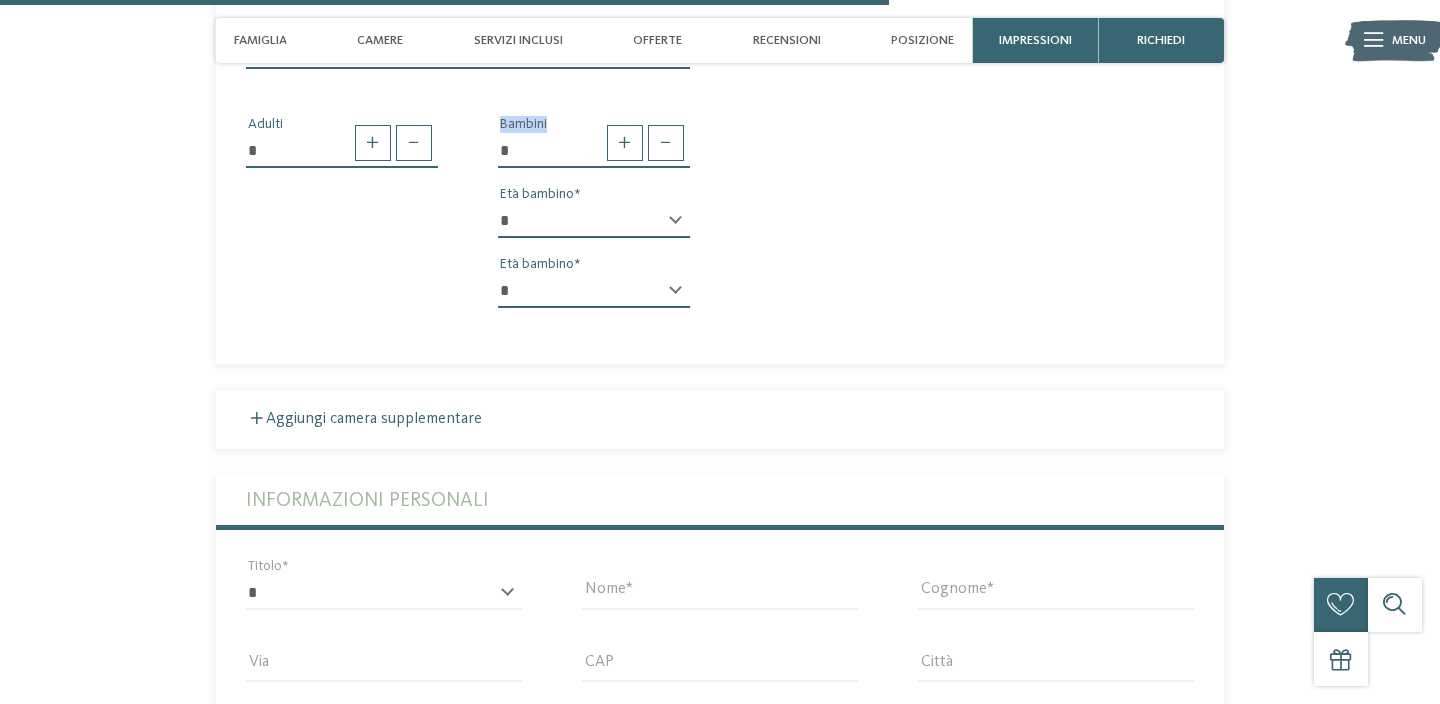 click on "* * * * * * * * * * * ** ** ** ** ** ** ** **" at bounding box center (594, 221) 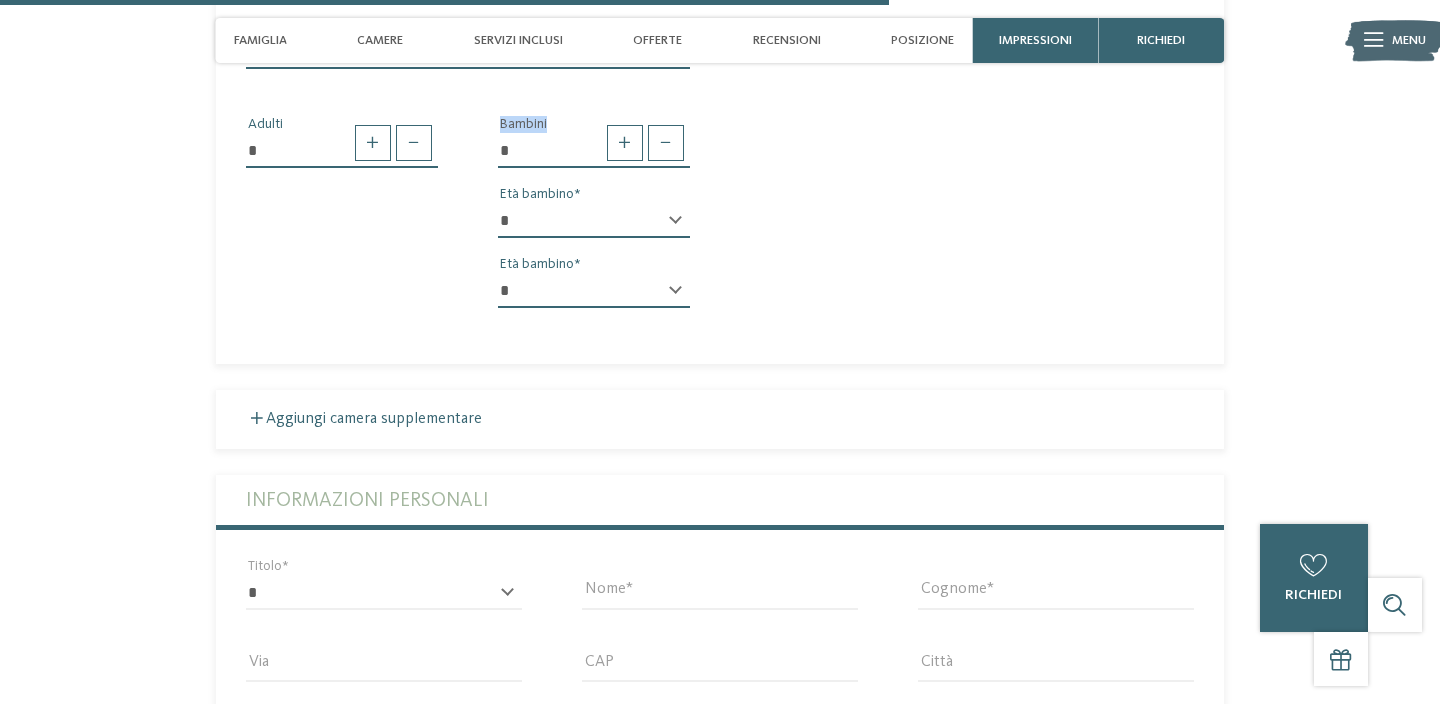 select on "**" 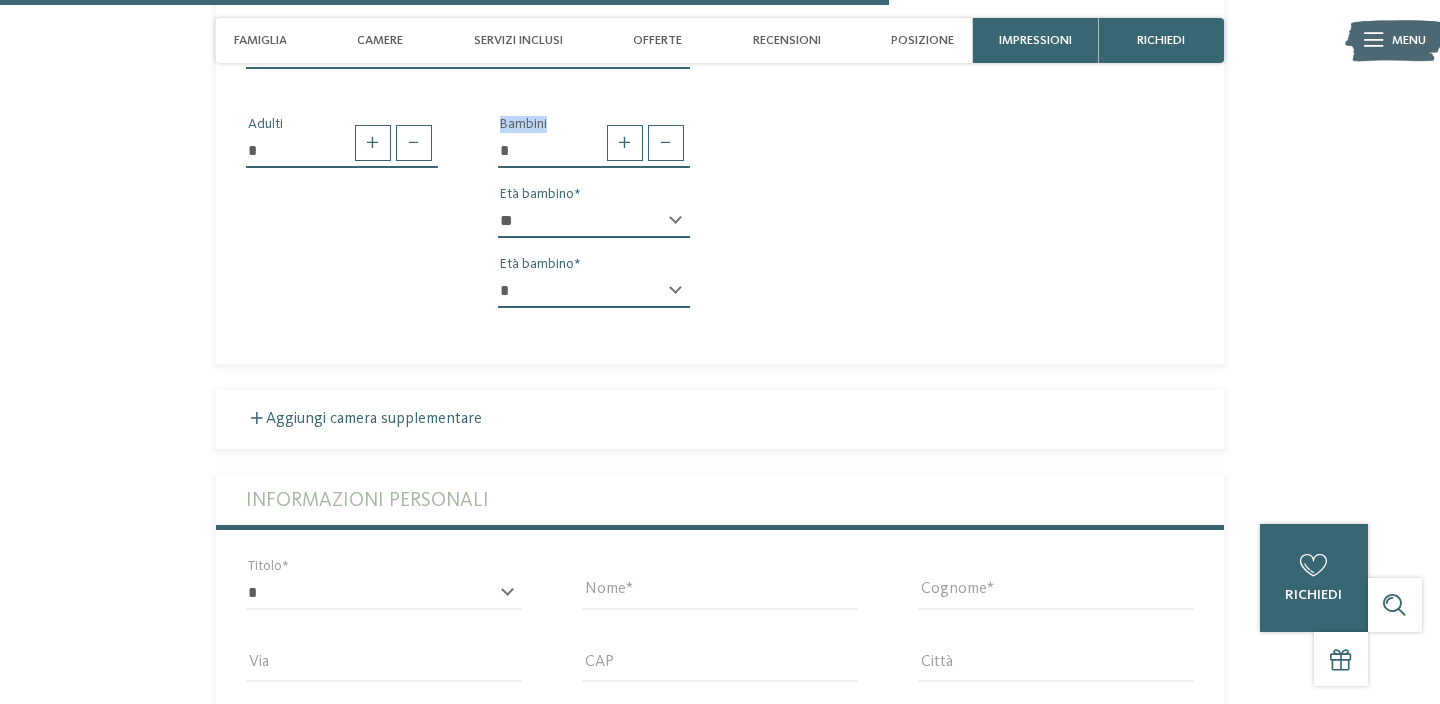 click on "* * * * * * * * * * * ** ** ** ** ** ** ** **" at bounding box center (594, 291) 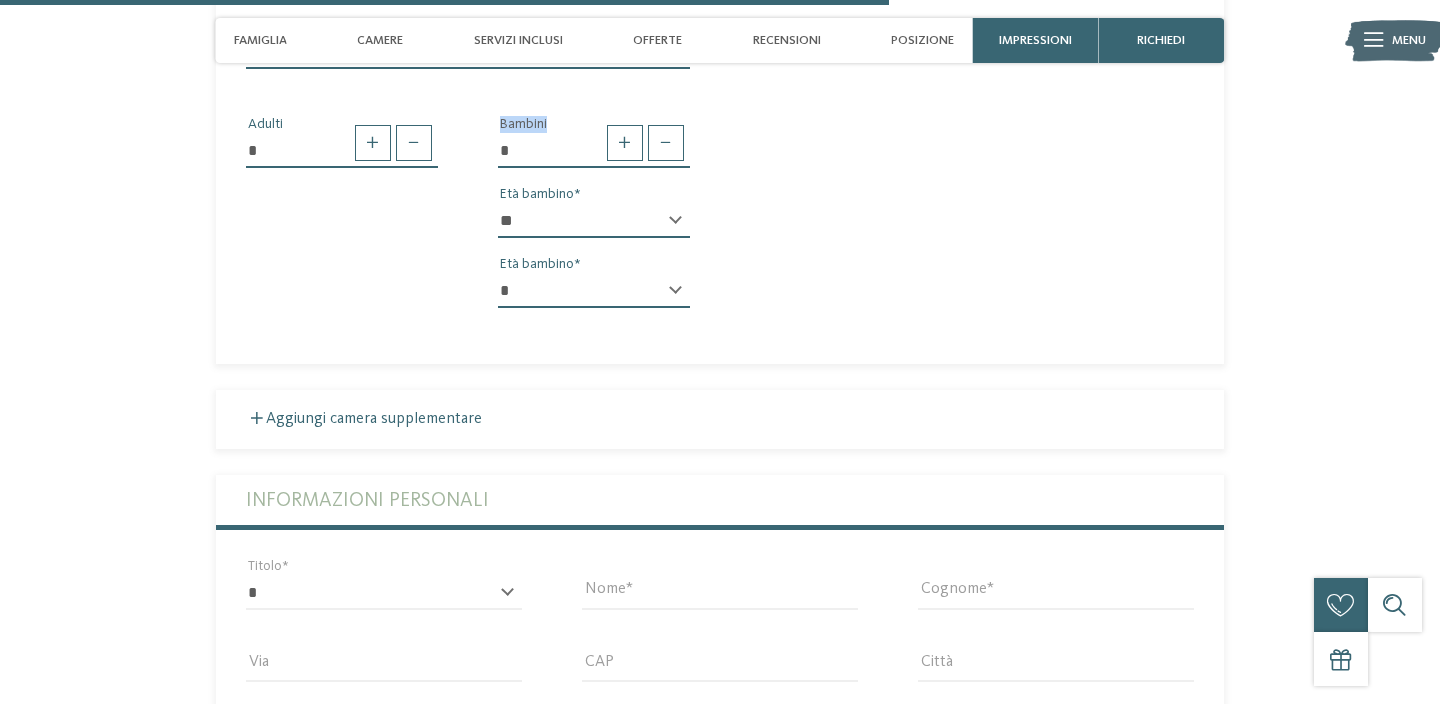 select on "*" 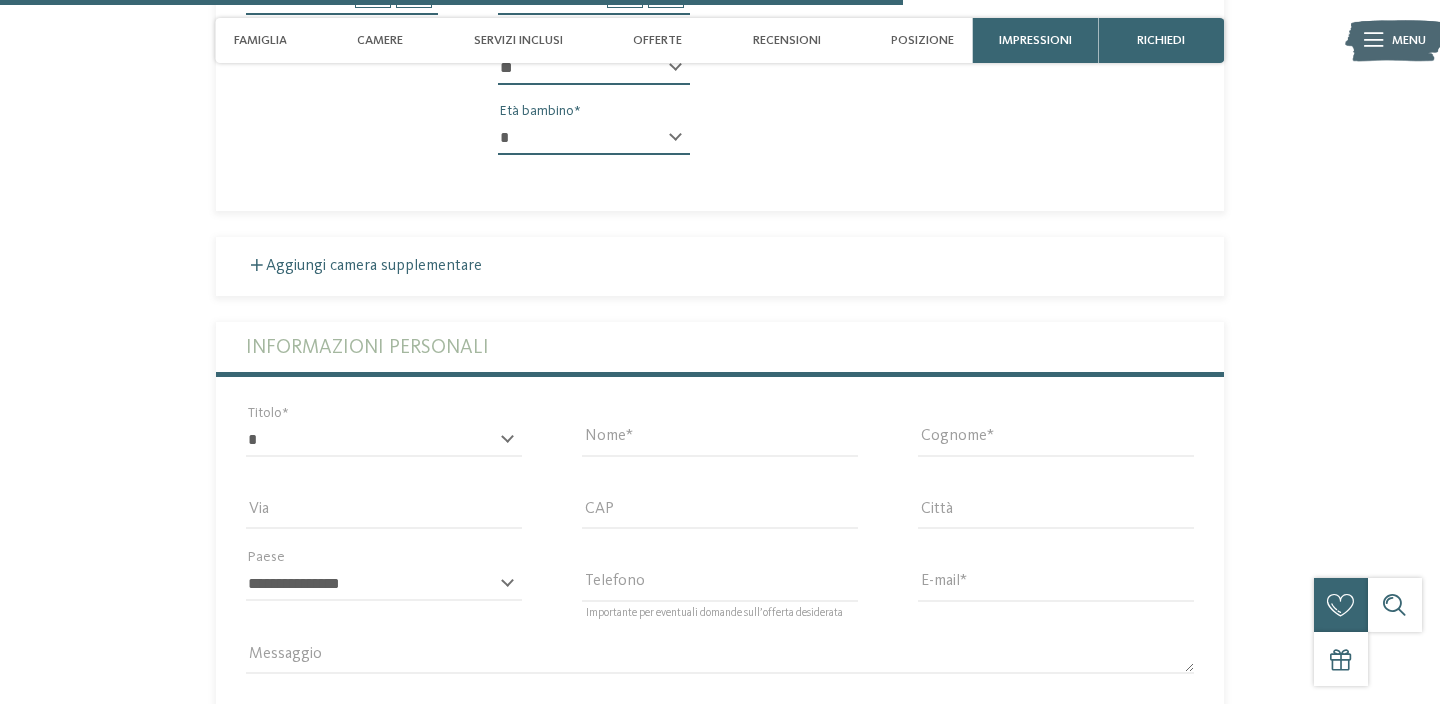 scroll, scrollTop: 3629, scrollLeft: 0, axis: vertical 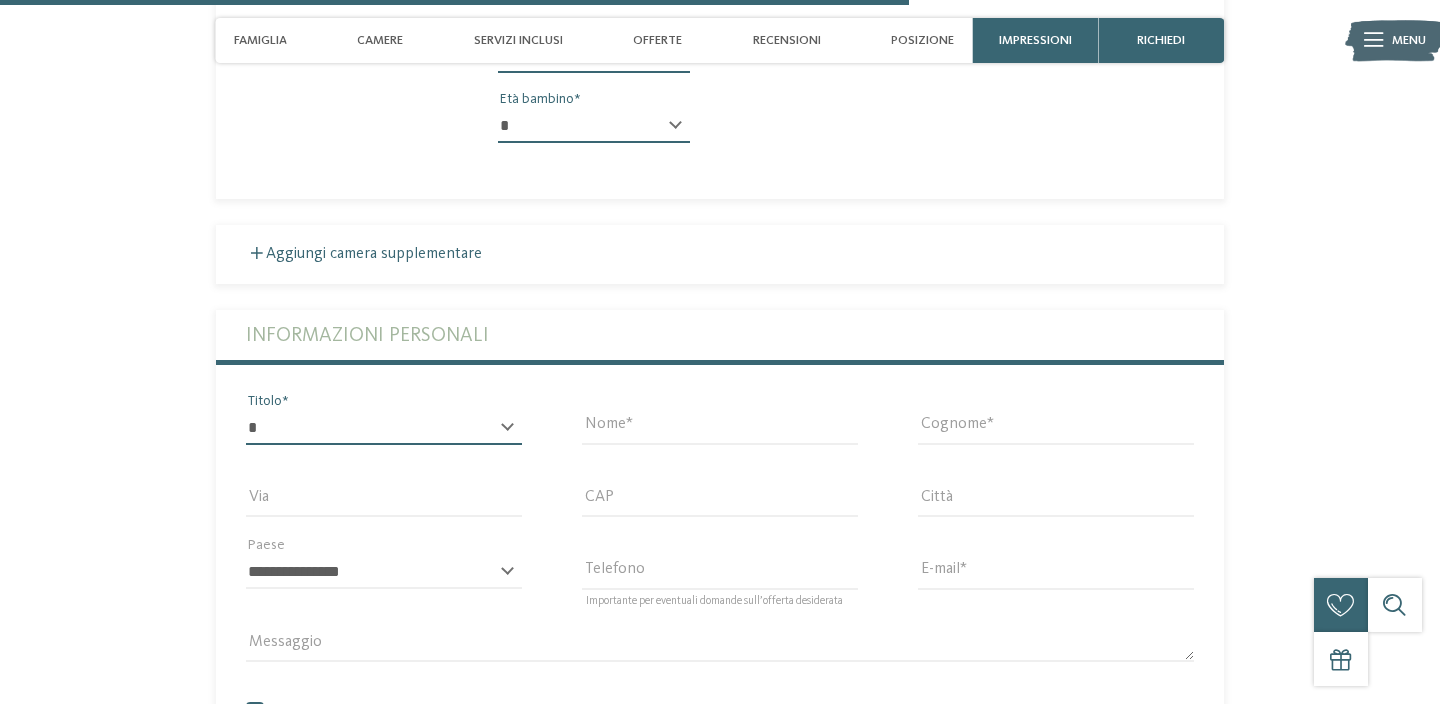 click on "* ****** ******* ******** ******" at bounding box center [384, 428] 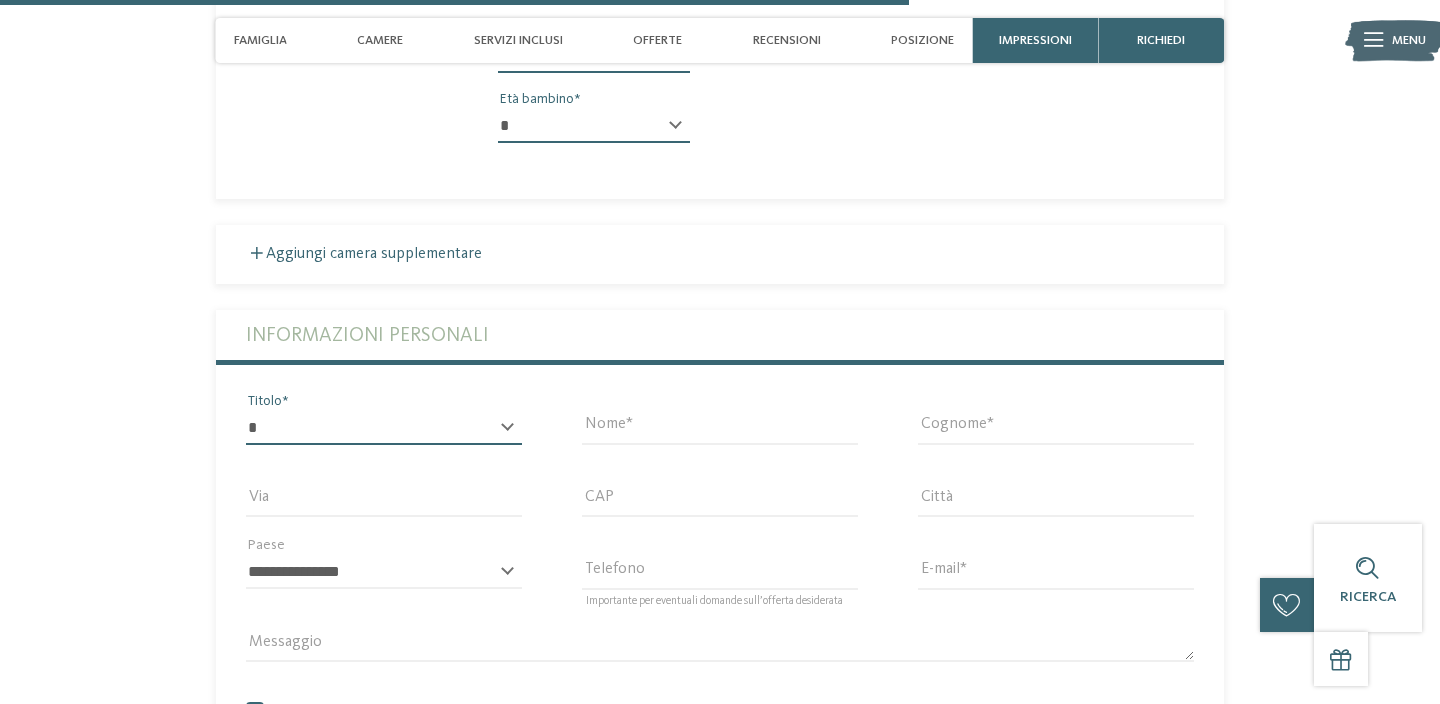 select on "*" 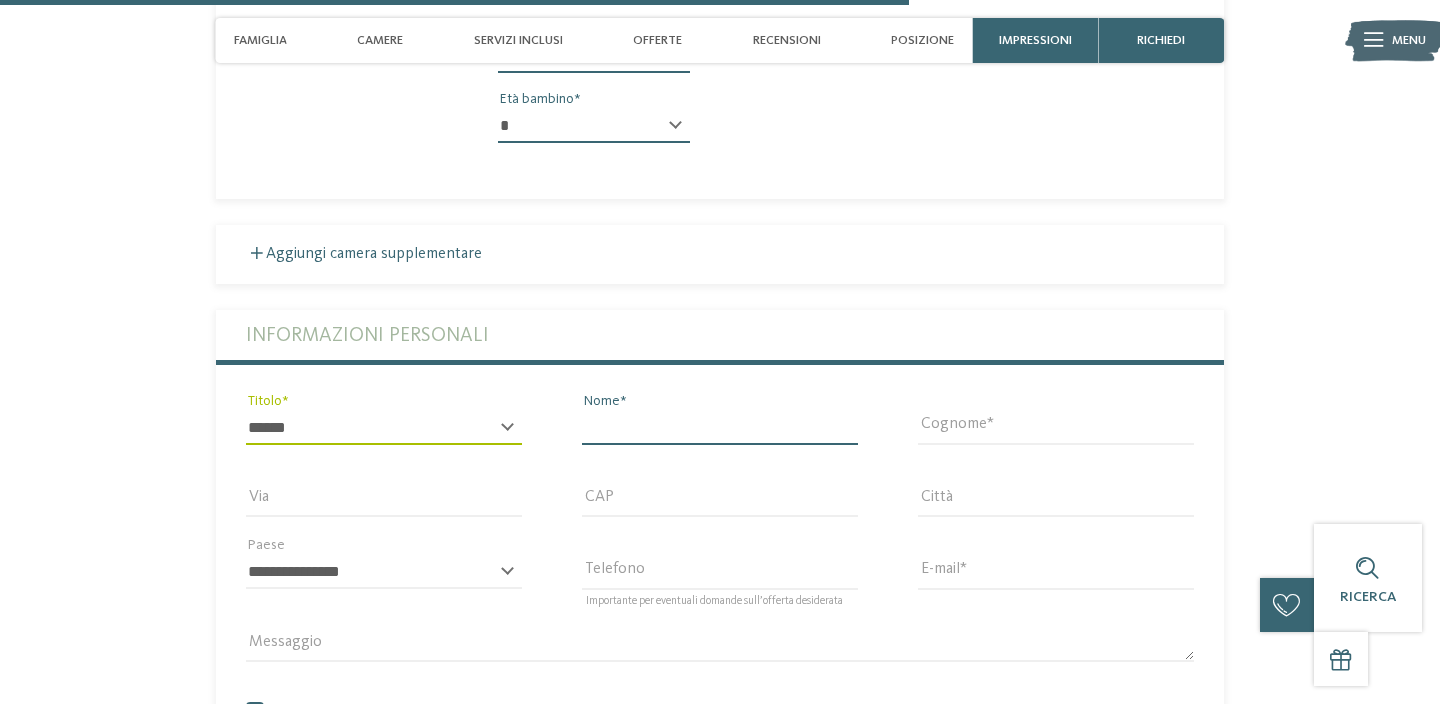 click on "Nome" at bounding box center [720, 428] 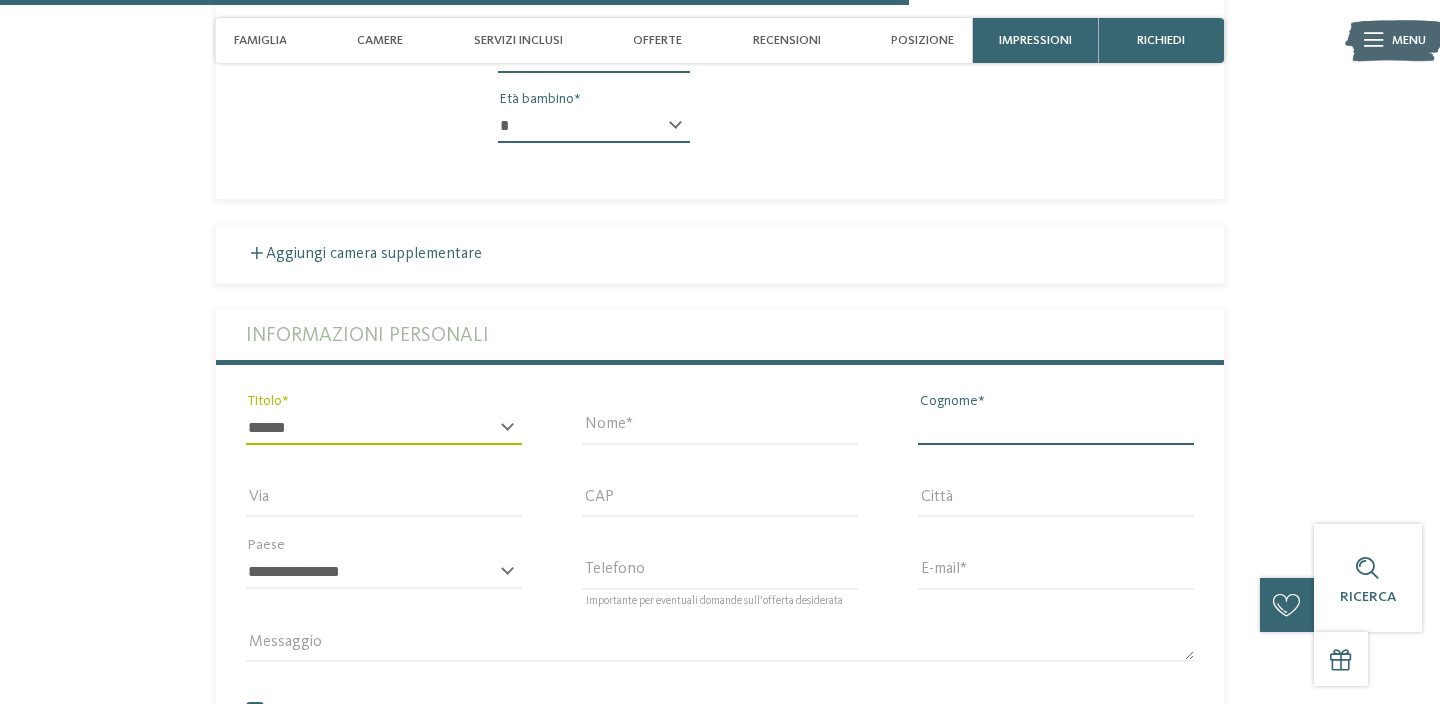 type on "********" 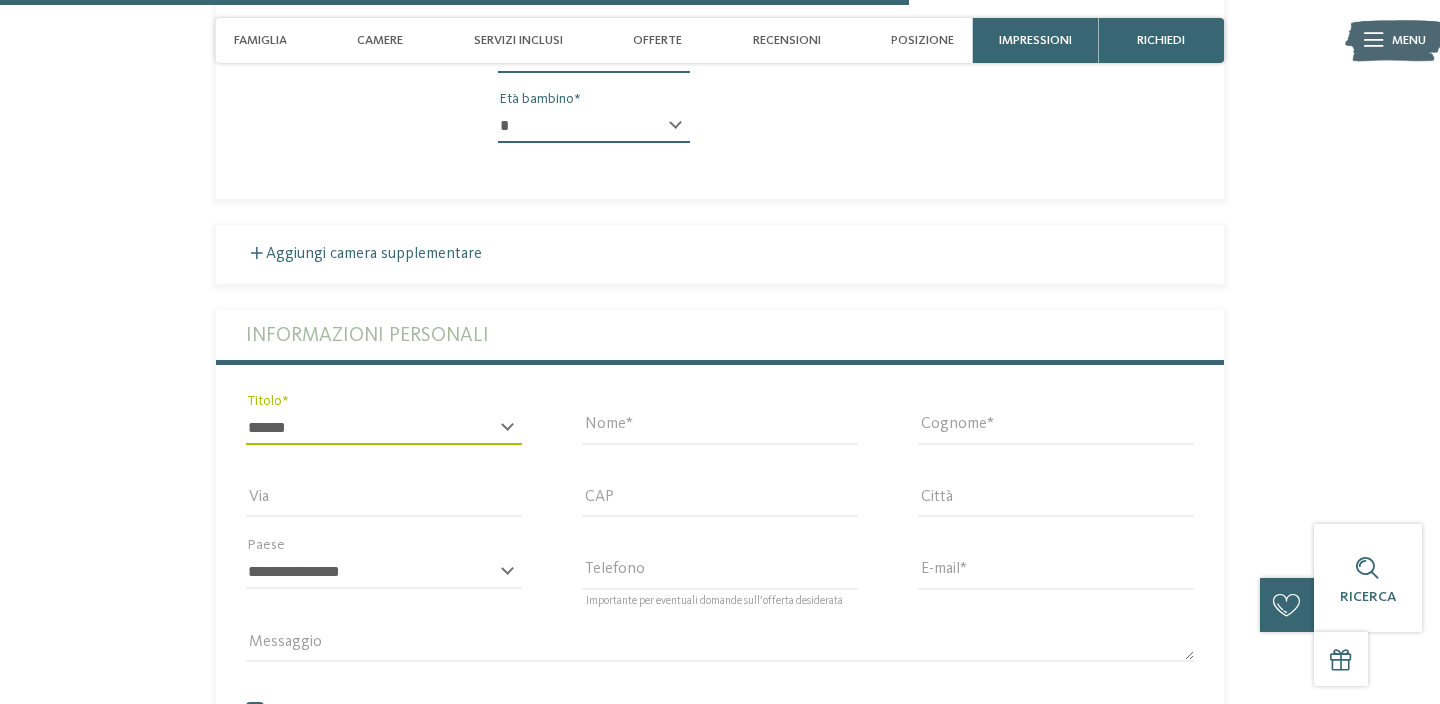 type on "********" 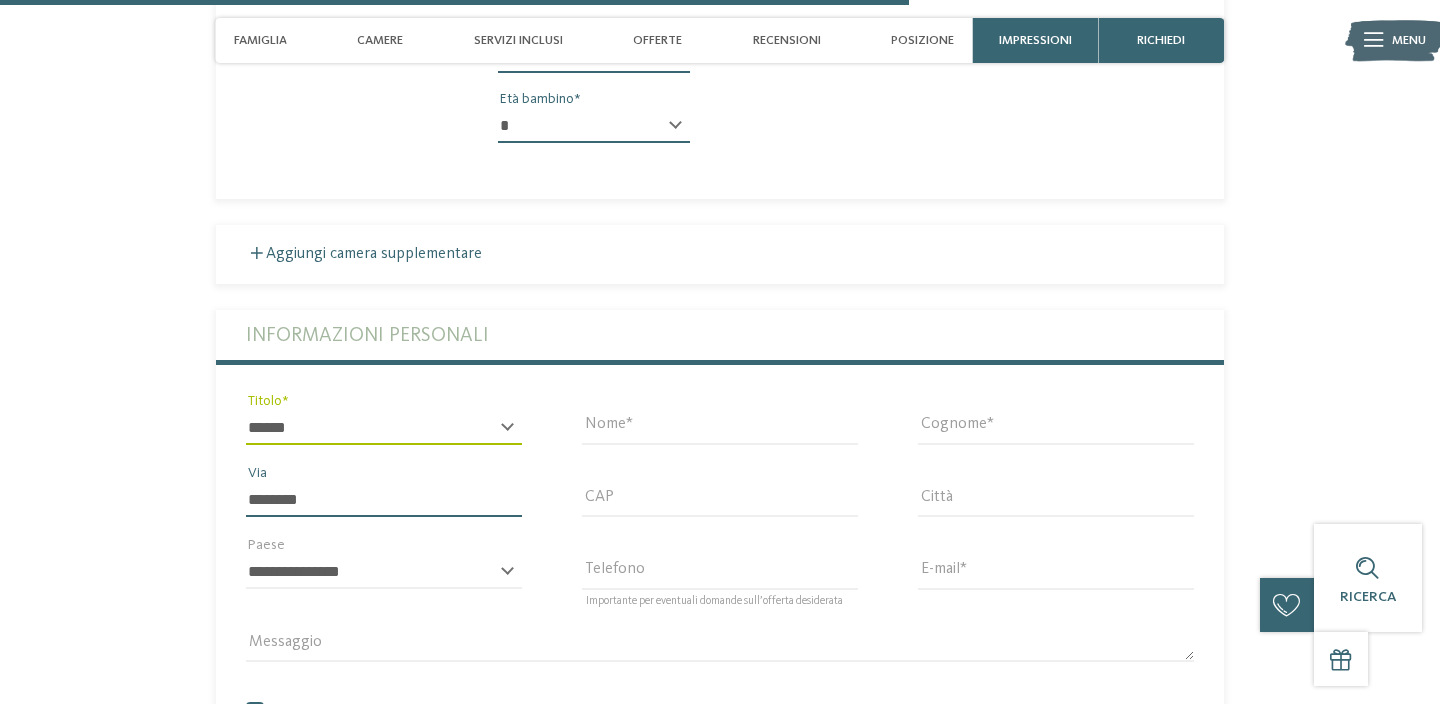type on "*****" 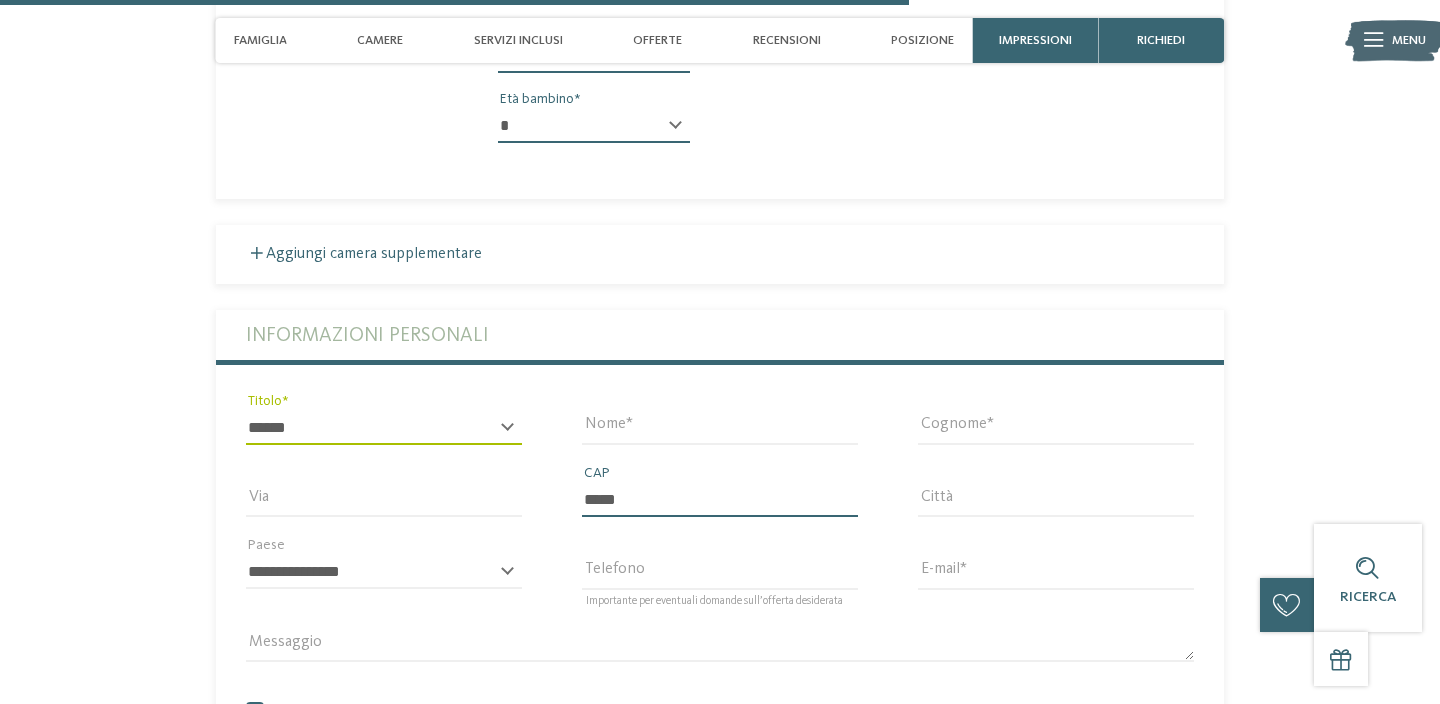 type on "*******" 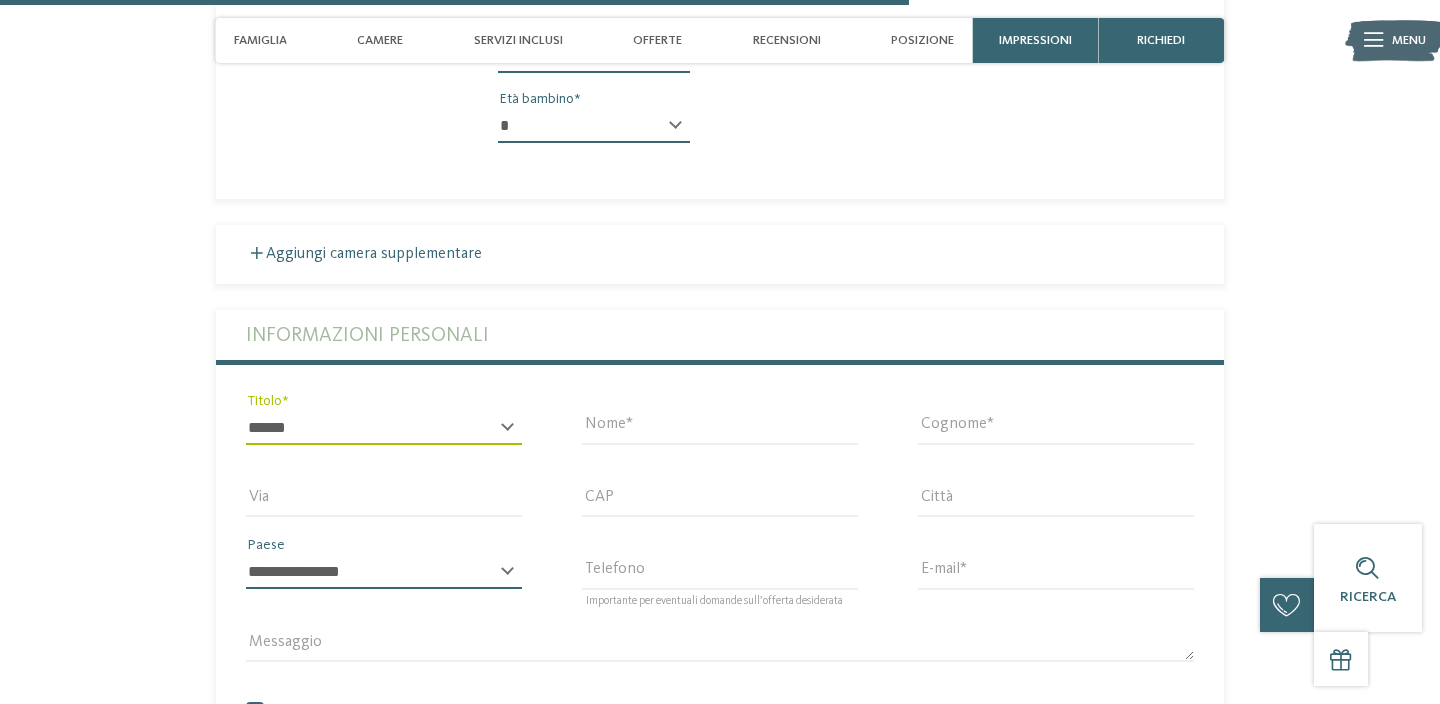 select on "**" 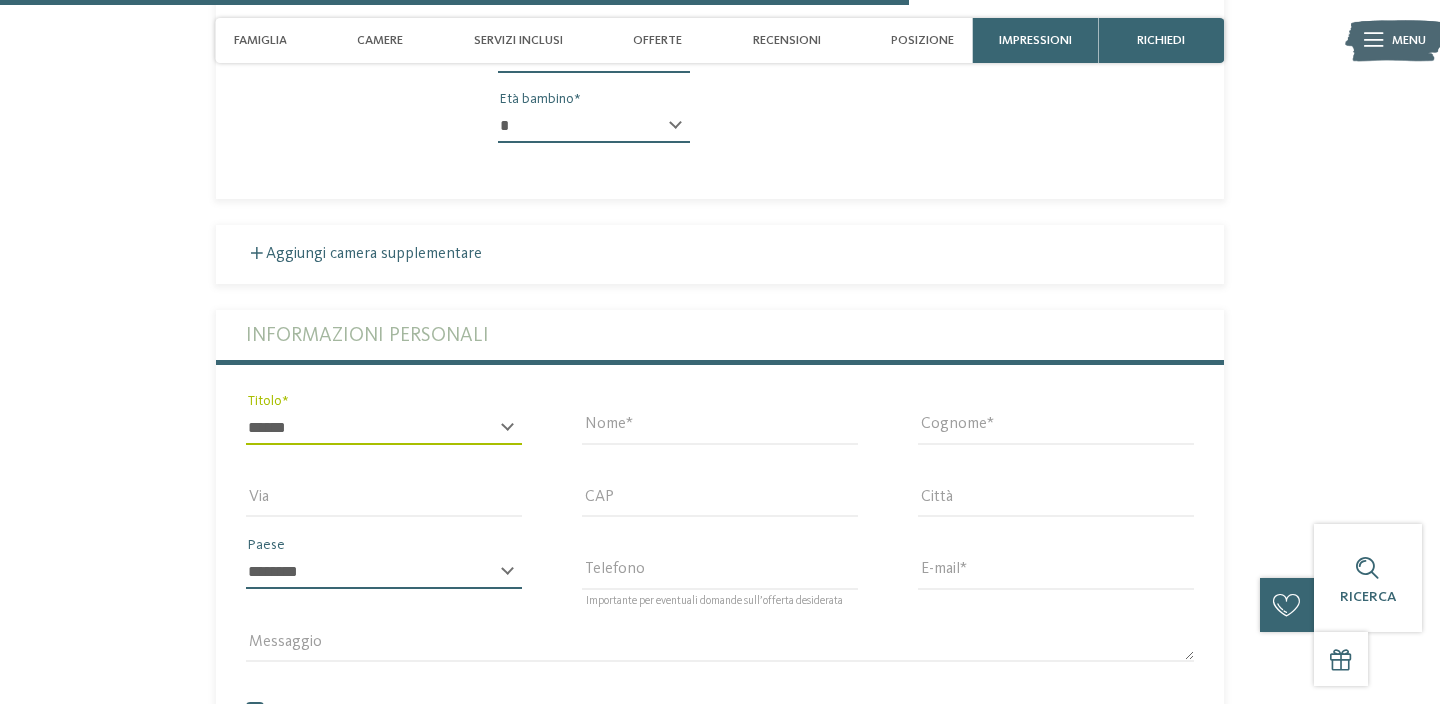 type on "**********" 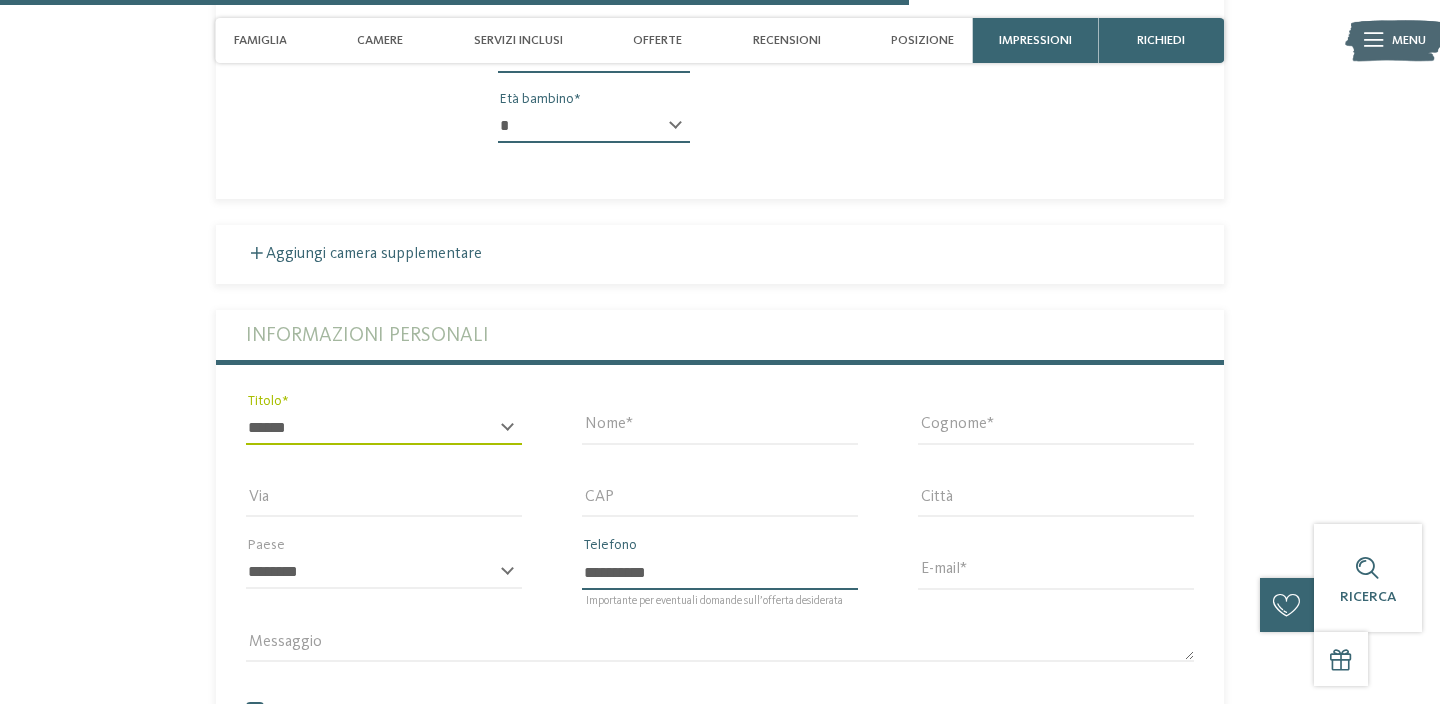 type on "**********" 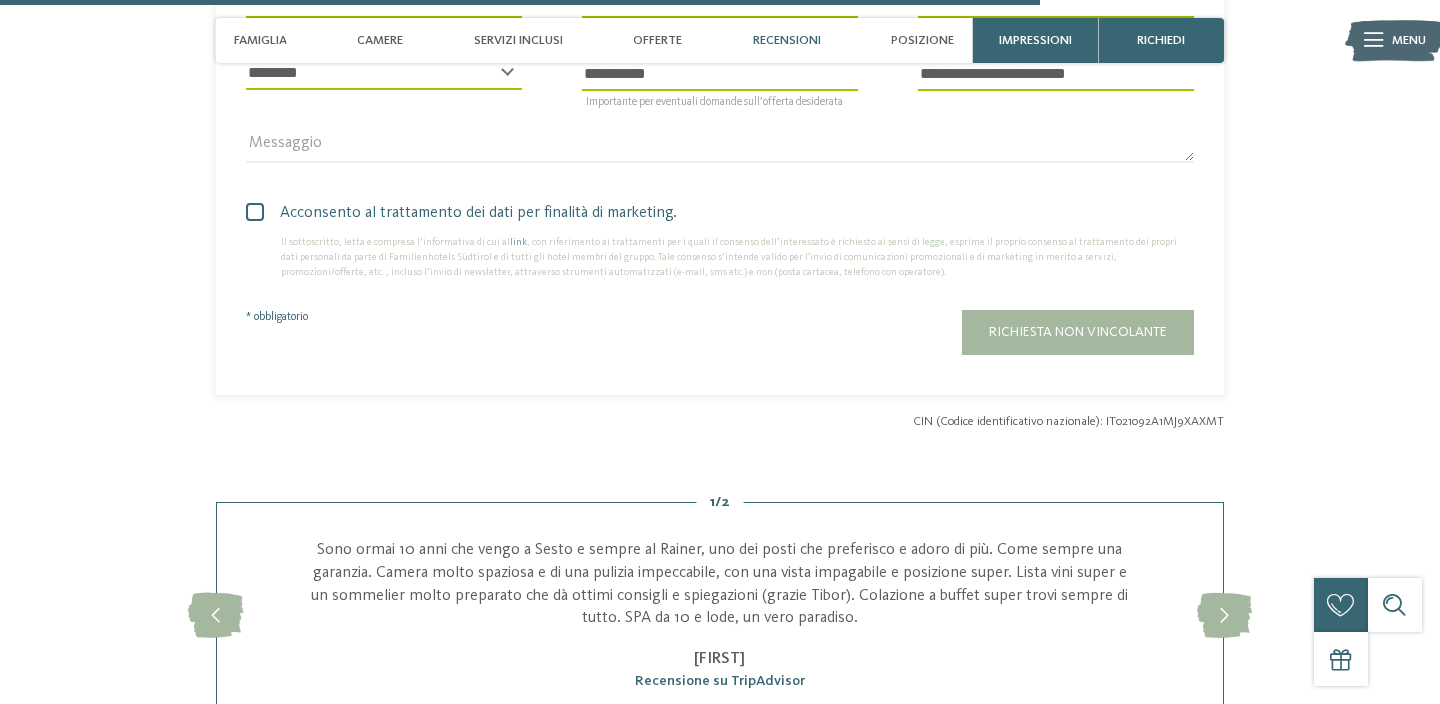 scroll, scrollTop: 4127, scrollLeft: 0, axis: vertical 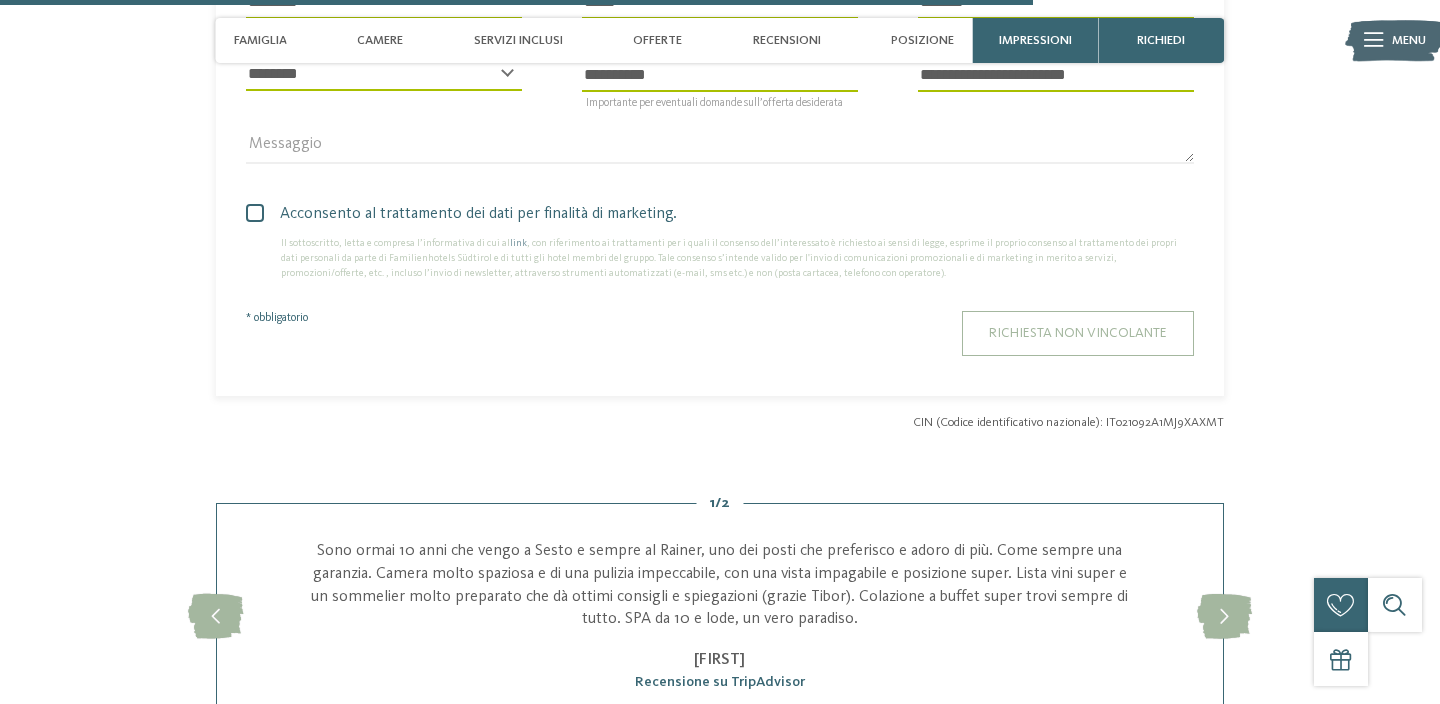 click on "Richiesta non vincolante" at bounding box center (1078, 333) 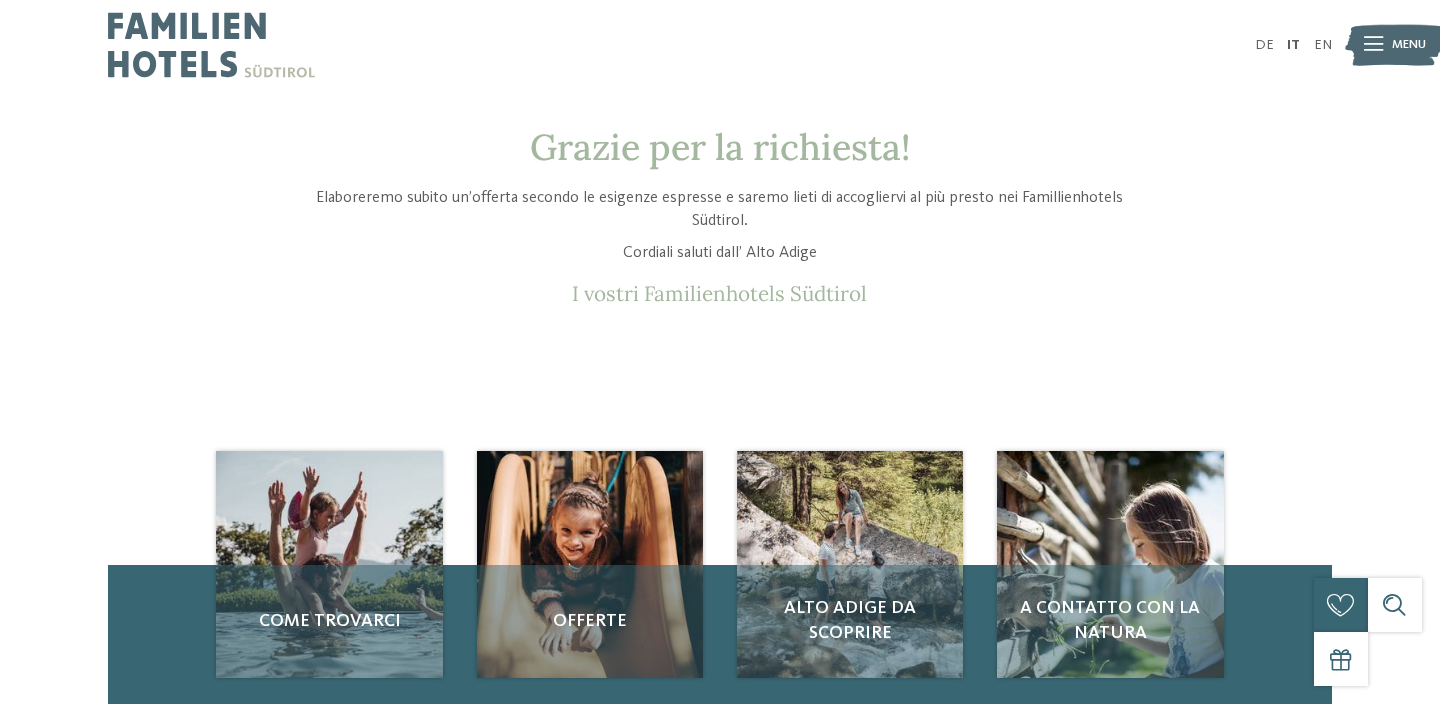 scroll, scrollTop: 0, scrollLeft: 0, axis: both 